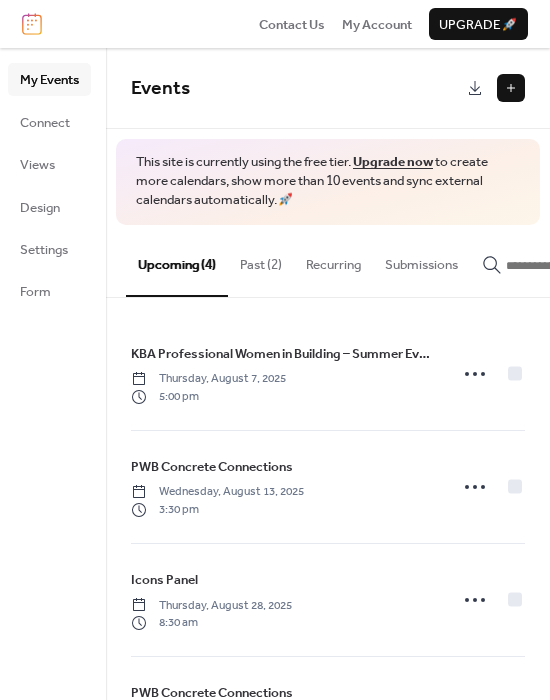 scroll, scrollTop: 0, scrollLeft: 0, axis: both 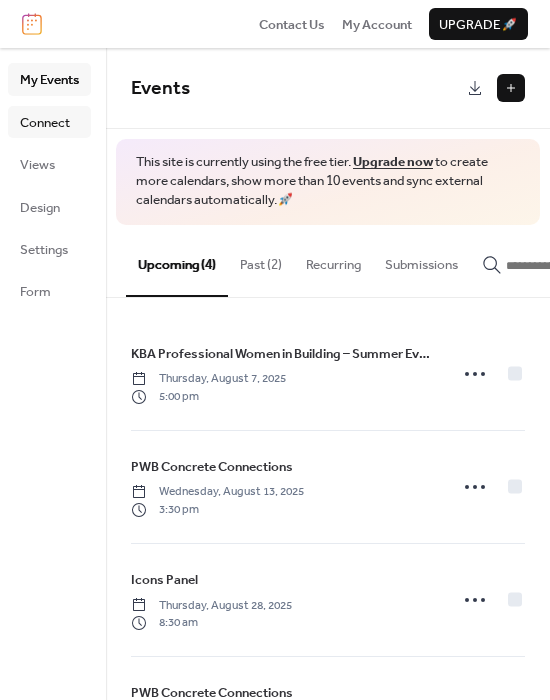 click on "Connect" at bounding box center [45, 123] 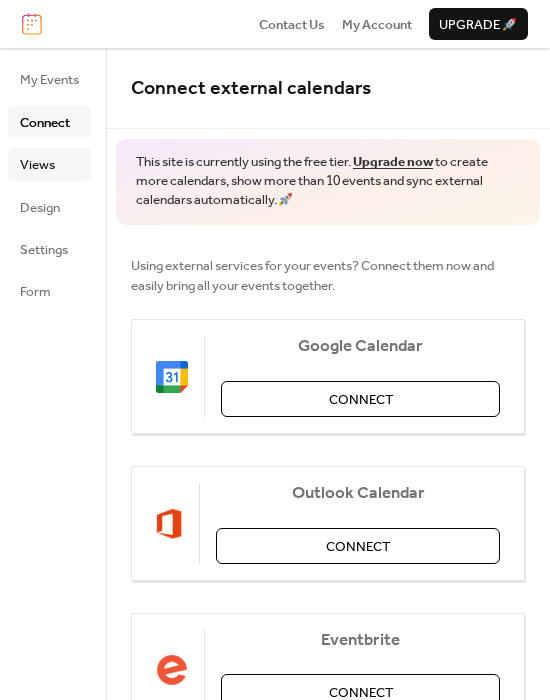 click on "Views" at bounding box center (37, 165) 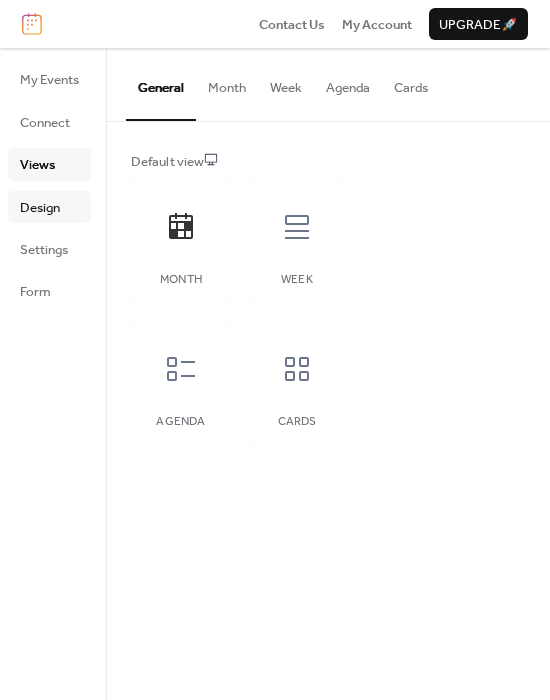 click on "Design" at bounding box center [40, 208] 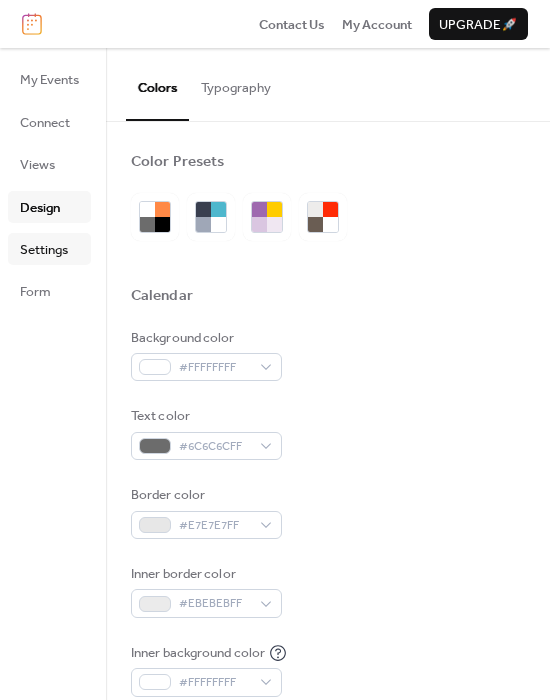 click on "Settings" at bounding box center [44, 250] 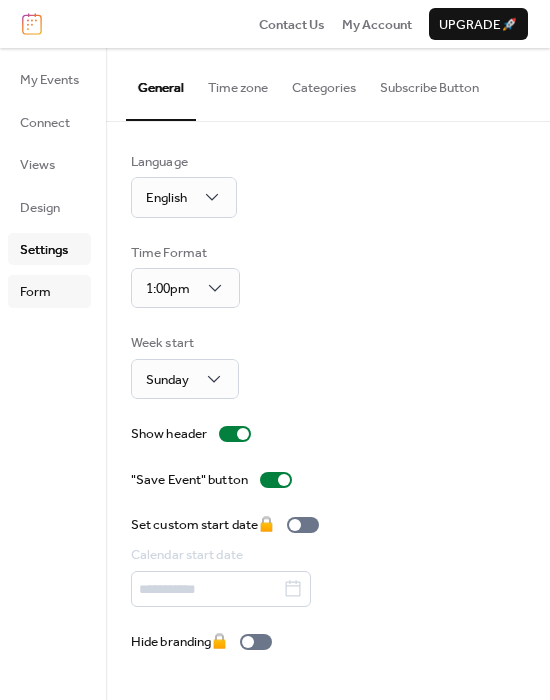 click on "Form" at bounding box center [49, 291] 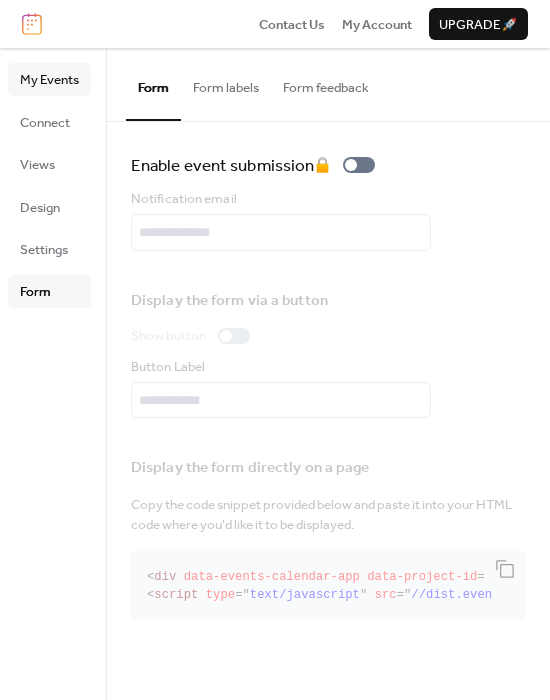 click on "My Events" at bounding box center [49, 80] 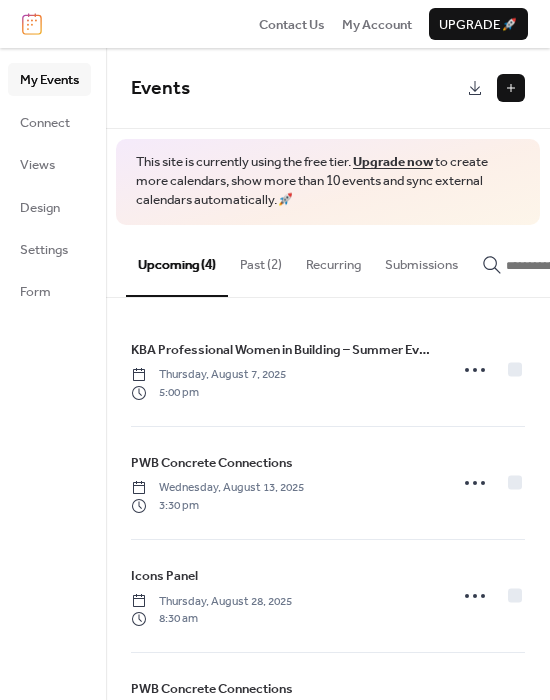 scroll, scrollTop: 0, scrollLeft: 0, axis: both 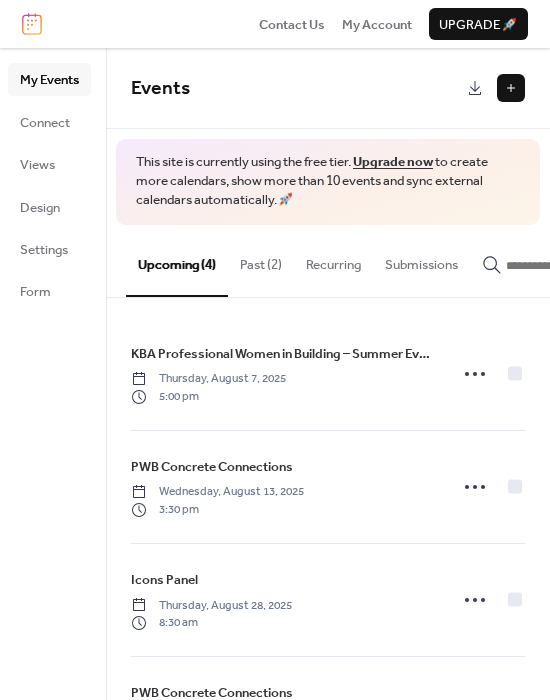 click at bounding box center (511, 88) 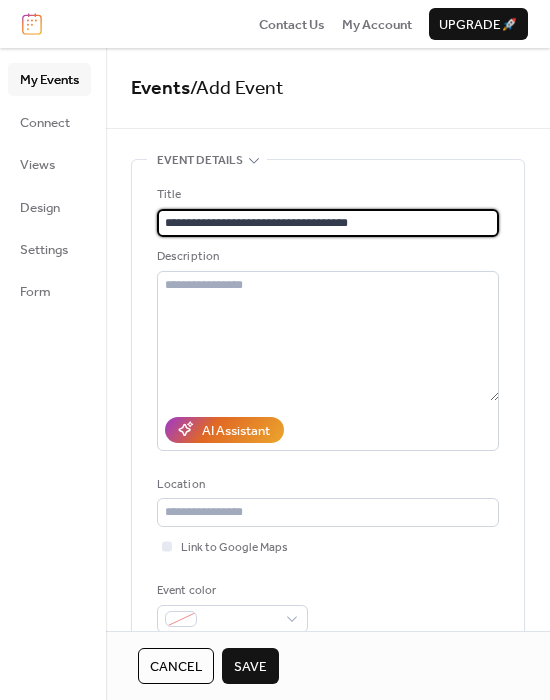 type on "**********" 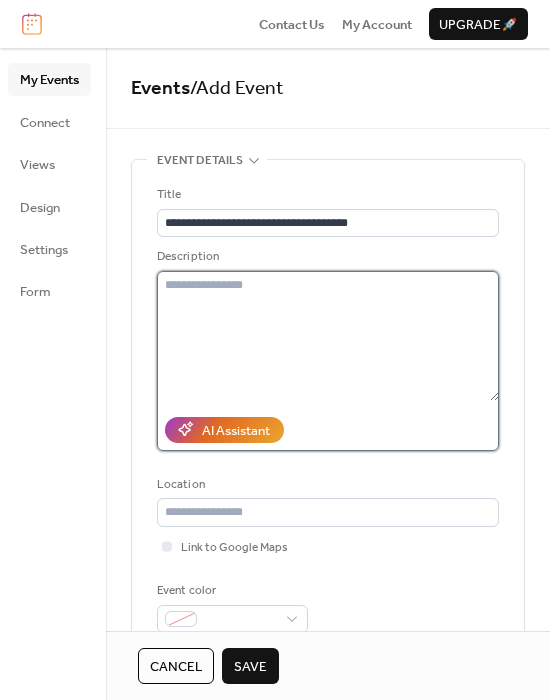 click at bounding box center [328, 336] 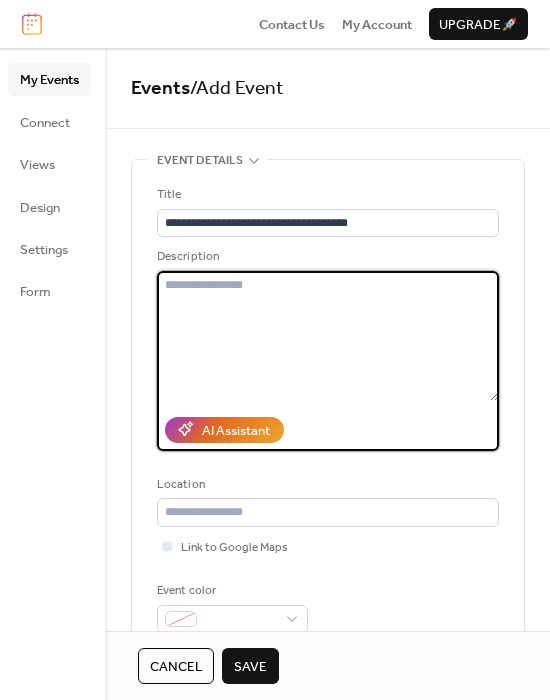 paste on "**********" 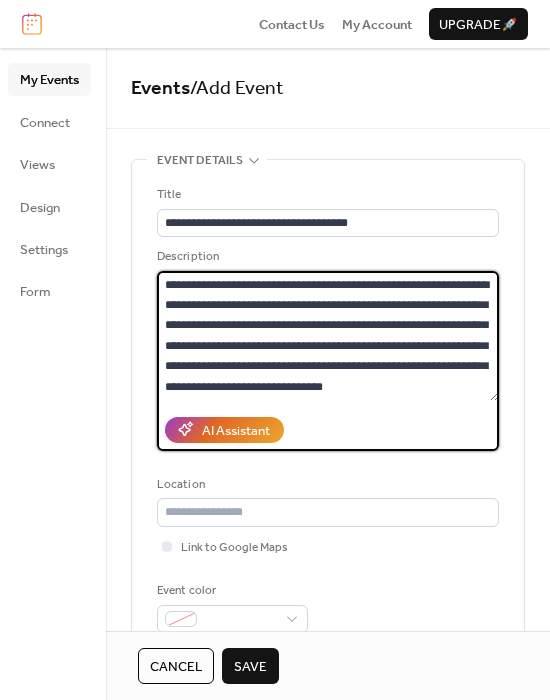 scroll, scrollTop: 160, scrollLeft: 0, axis: vertical 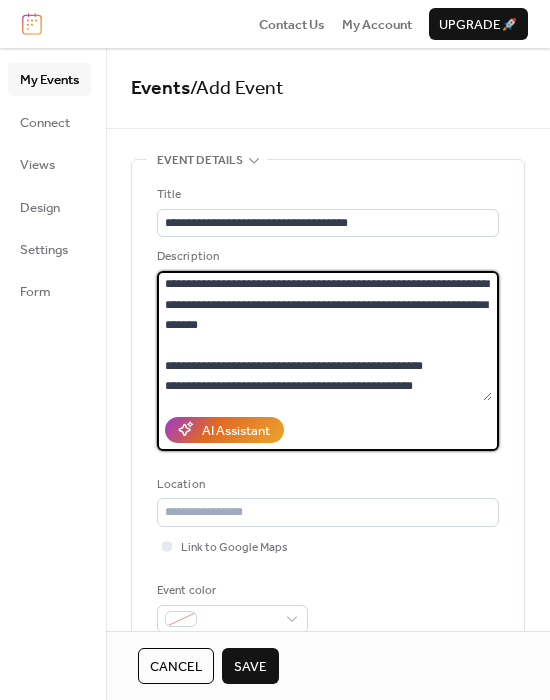 type on "**********" 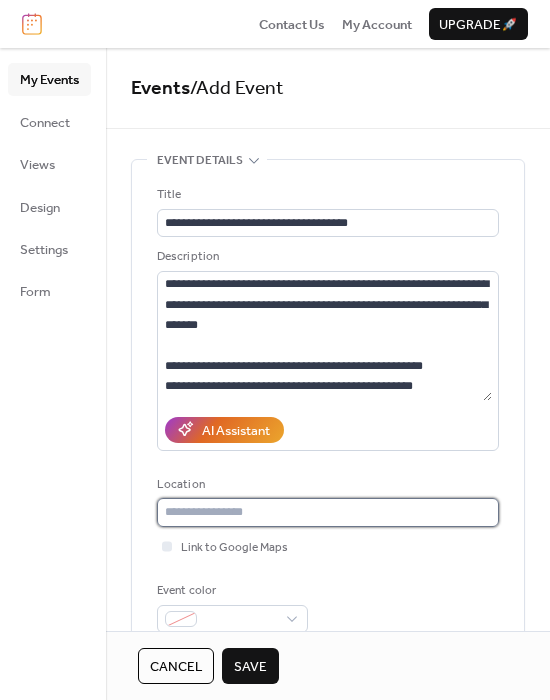click at bounding box center (328, 512) 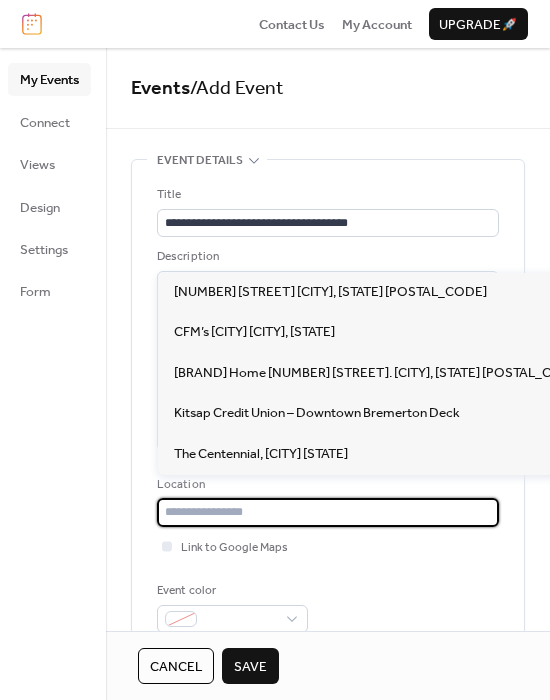 paste on "**********" 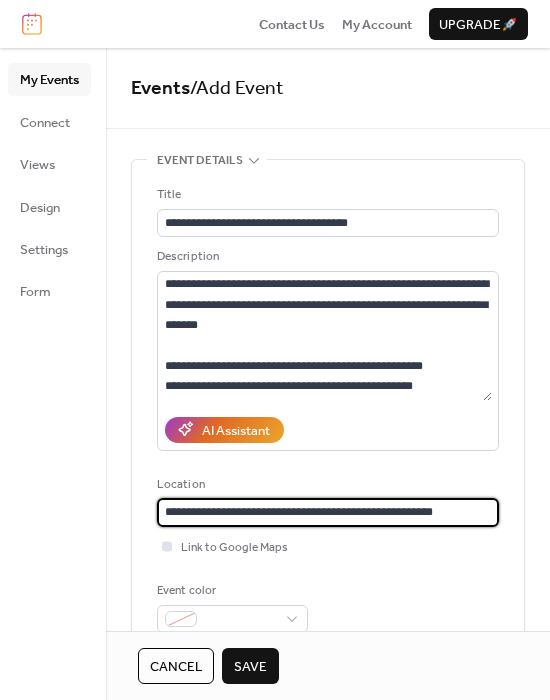 type on "**********" 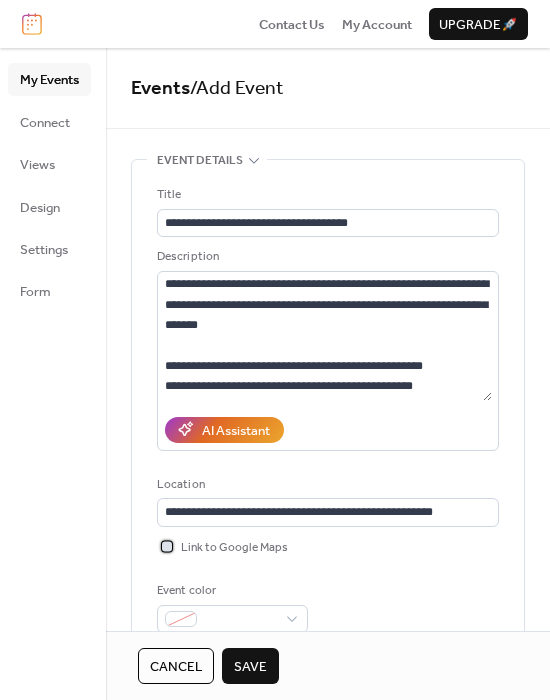 click at bounding box center [167, 546] 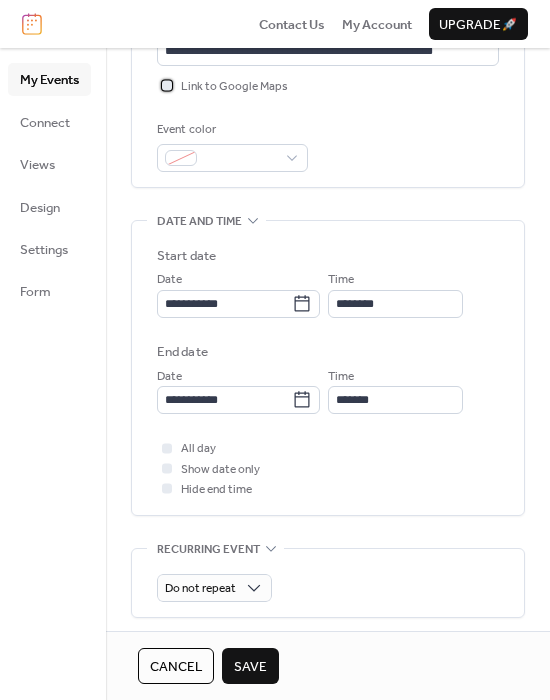 scroll, scrollTop: 500, scrollLeft: 0, axis: vertical 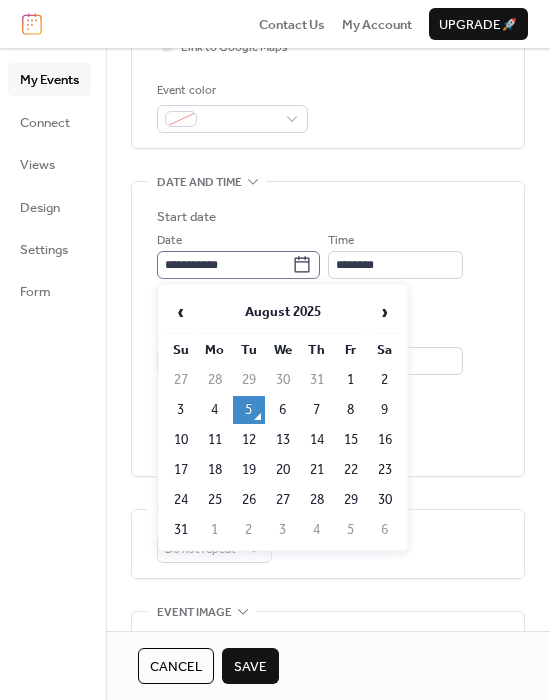 click 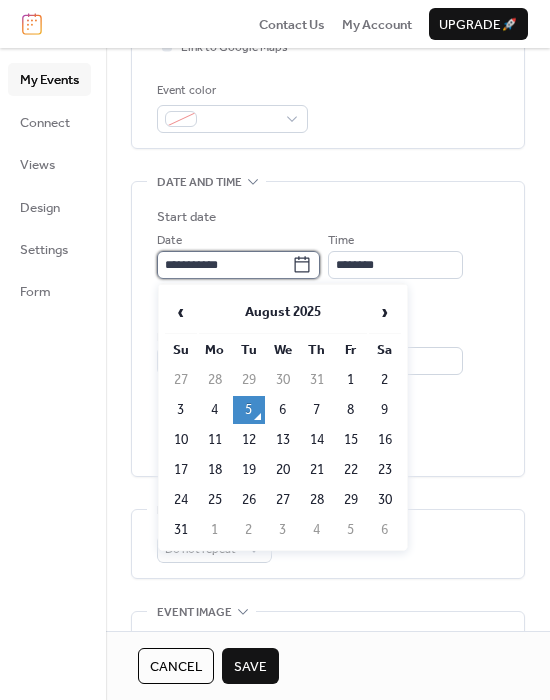 click on "**********" at bounding box center [224, 265] 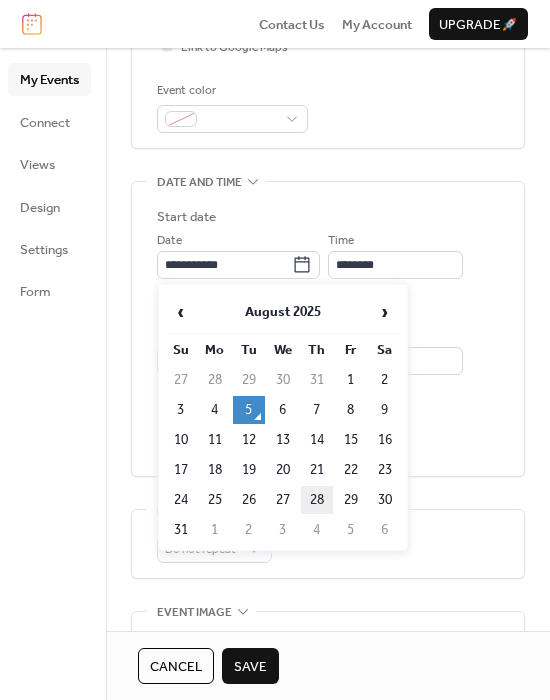 click on "28" at bounding box center [317, 500] 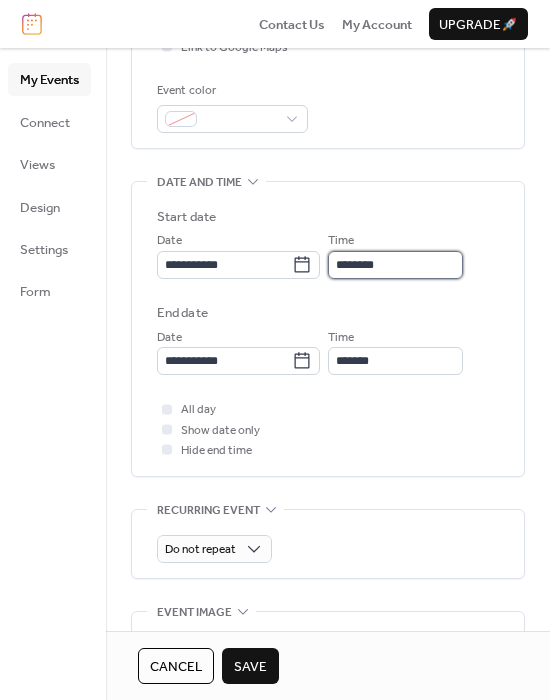click on "********" at bounding box center [395, 265] 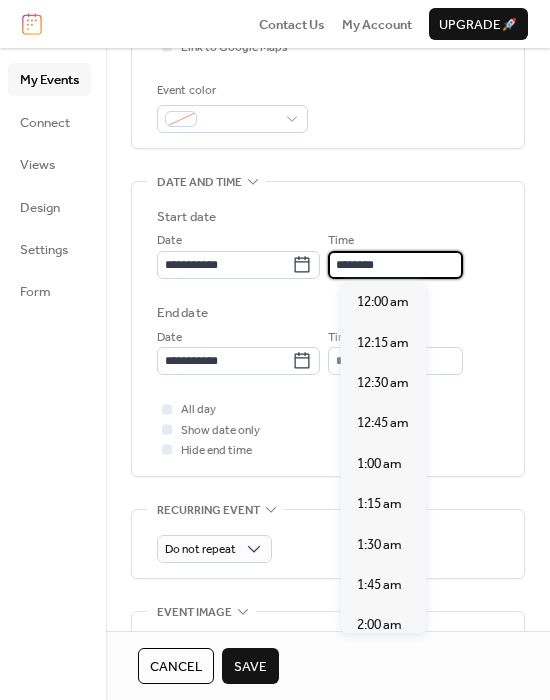 click on "********" at bounding box center [395, 265] 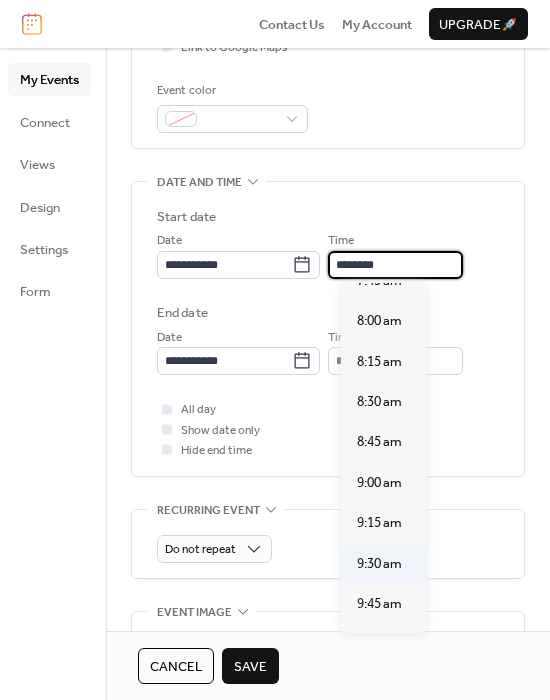 scroll, scrollTop: 1340, scrollLeft: 0, axis: vertical 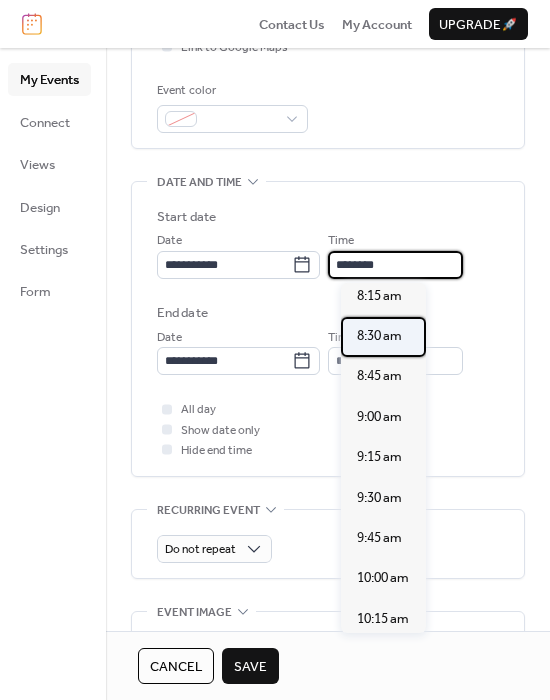 click on "8:30 am" at bounding box center [379, 336] 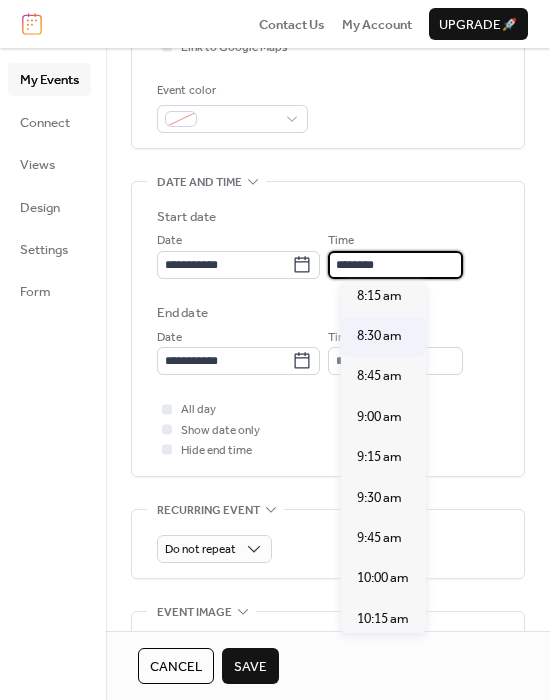 type on "*******" 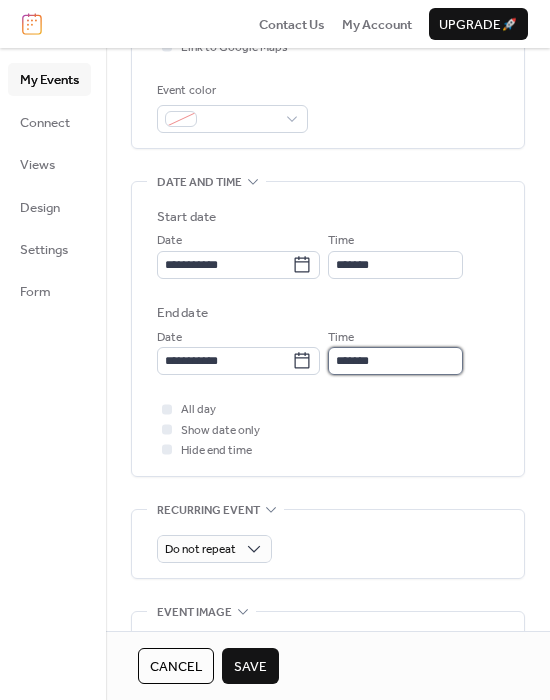 click on "*******" at bounding box center [395, 361] 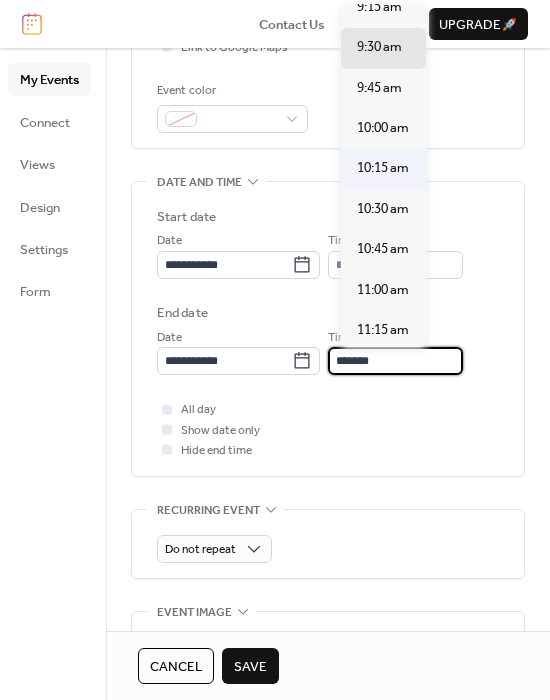 scroll, scrollTop: 100, scrollLeft: 0, axis: vertical 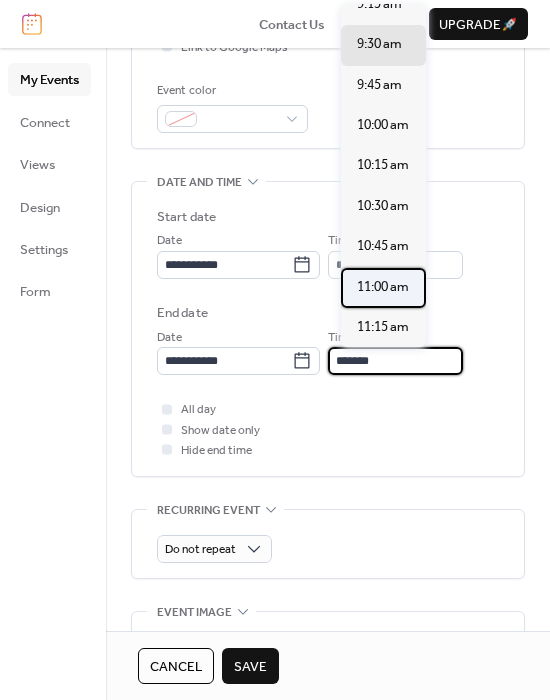 click on "11:00 am" at bounding box center (383, 288) 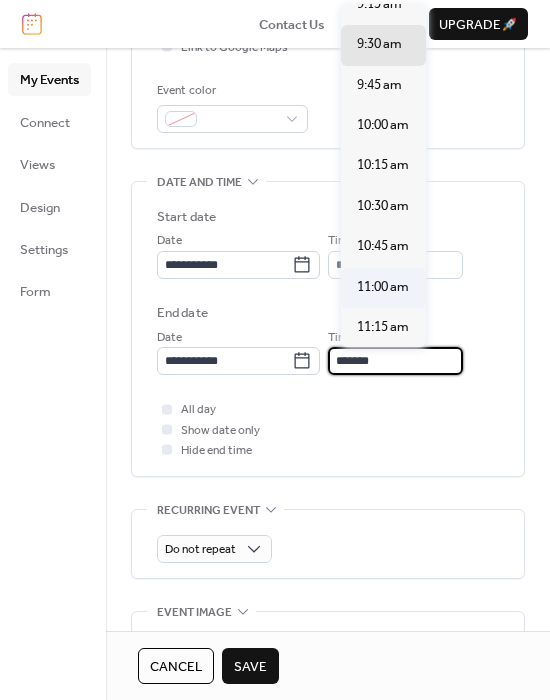 type on "********" 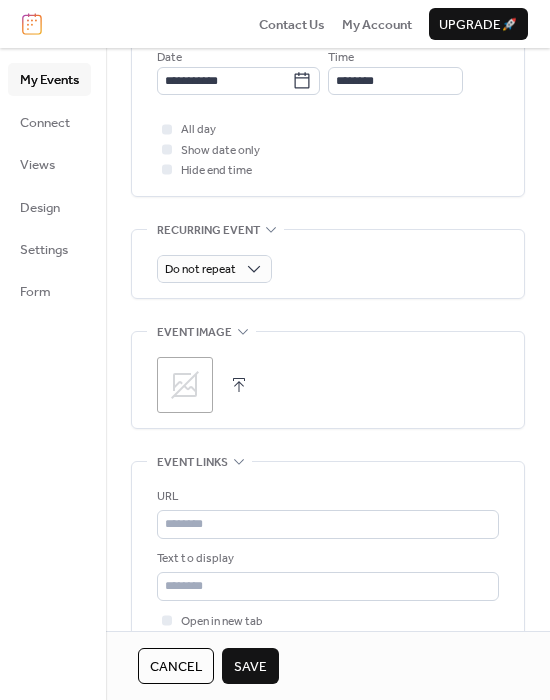 scroll, scrollTop: 800, scrollLeft: 0, axis: vertical 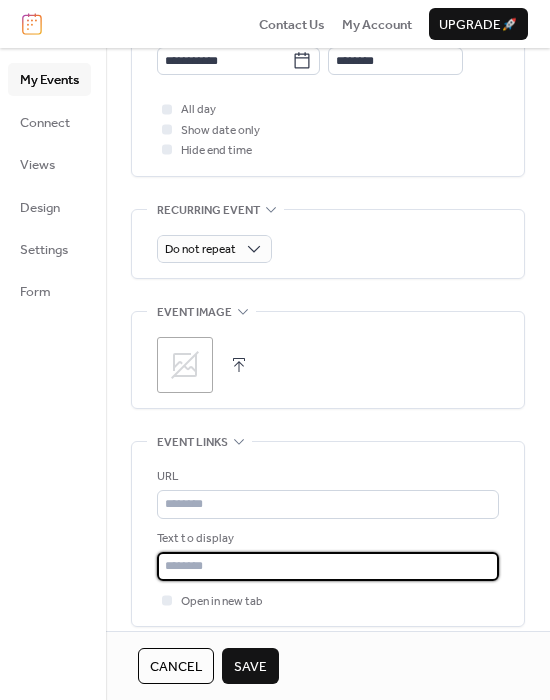click at bounding box center [328, 566] 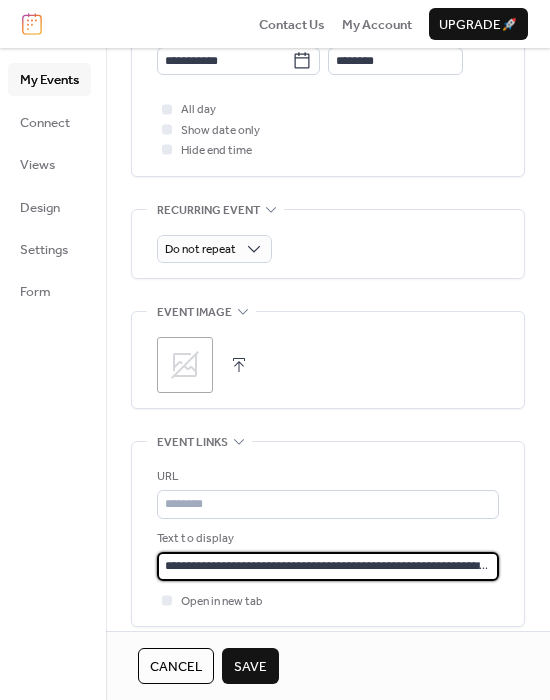 scroll, scrollTop: 0, scrollLeft: 236, axis: horizontal 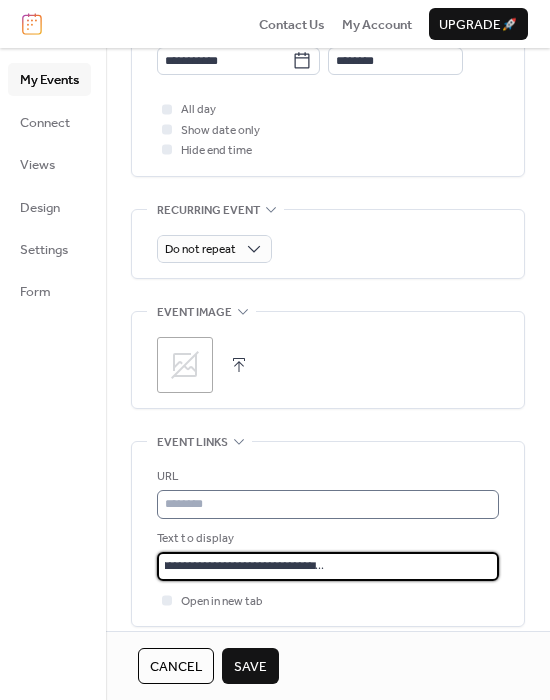 type 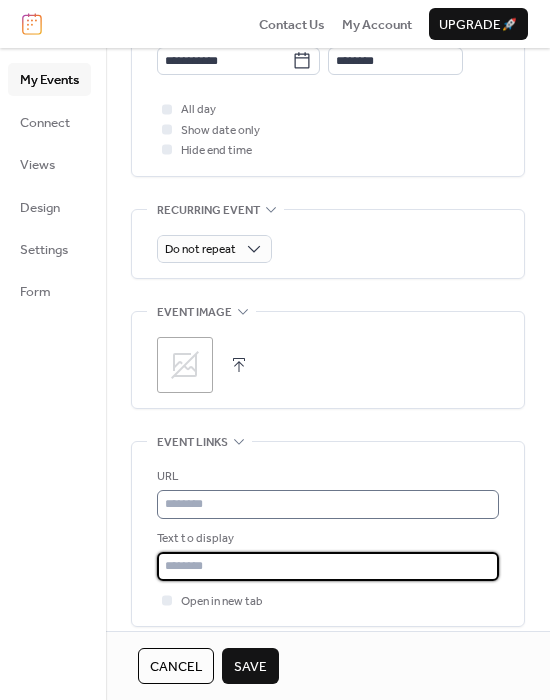 scroll, scrollTop: 0, scrollLeft: 0, axis: both 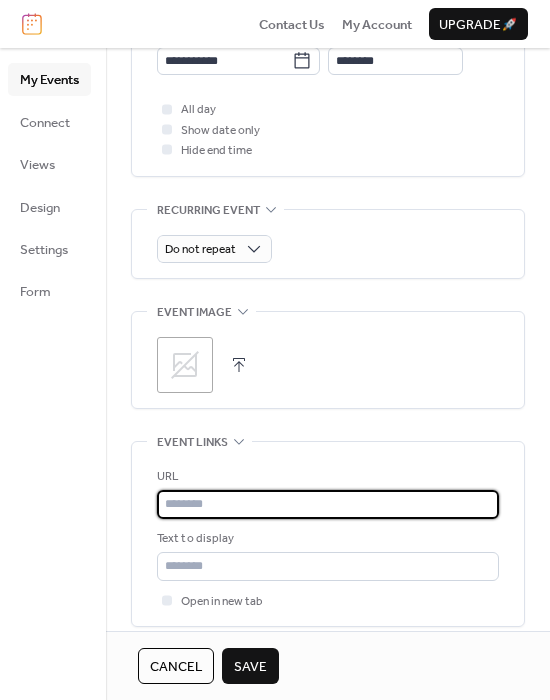 click at bounding box center [328, 504] 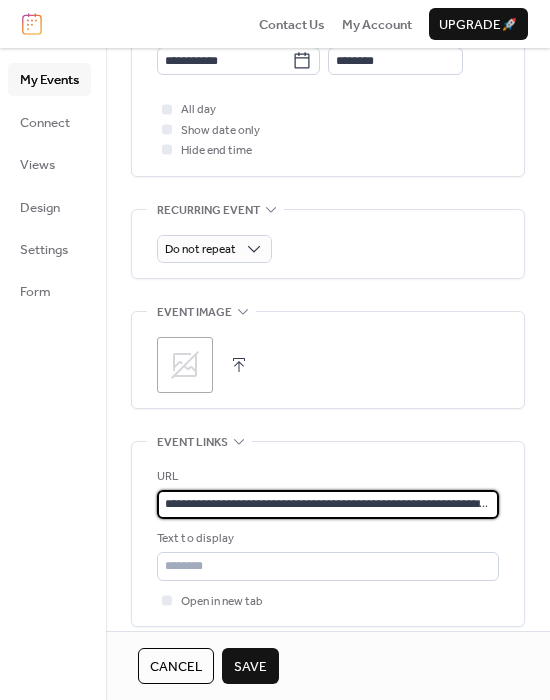 scroll, scrollTop: 0, scrollLeft: 236, axis: horizontal 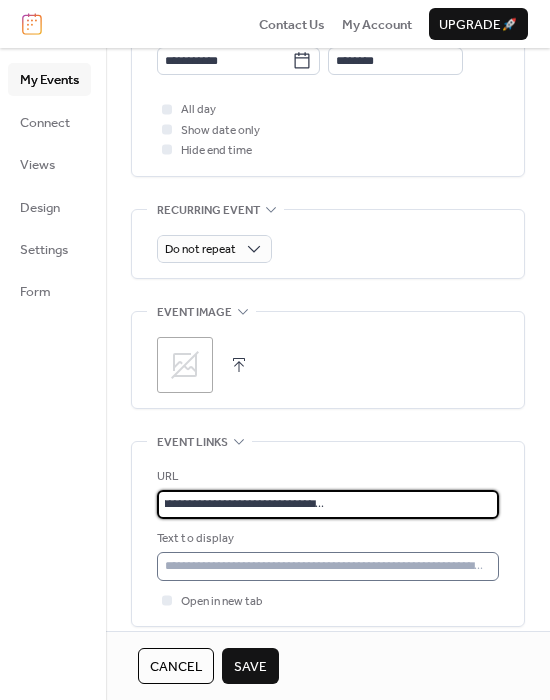 type on "**********" 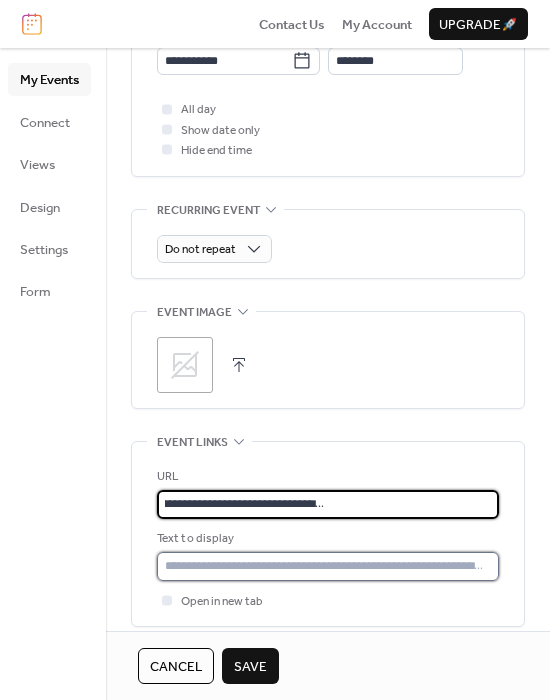 click at bounding box center (324, 566) 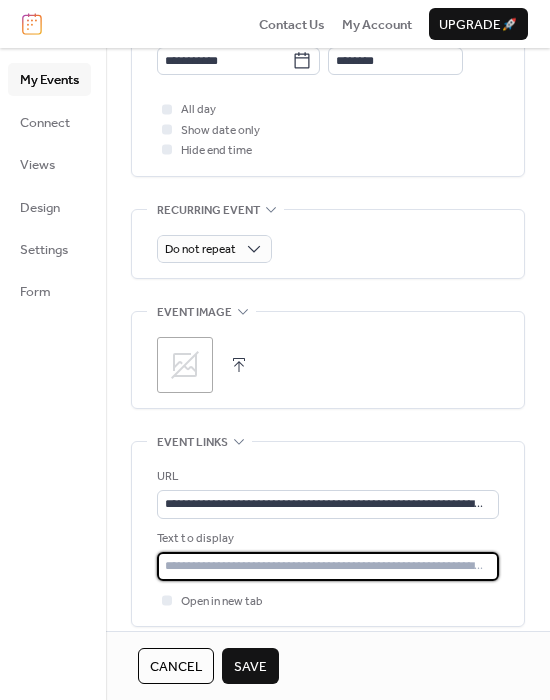 type on "**********" 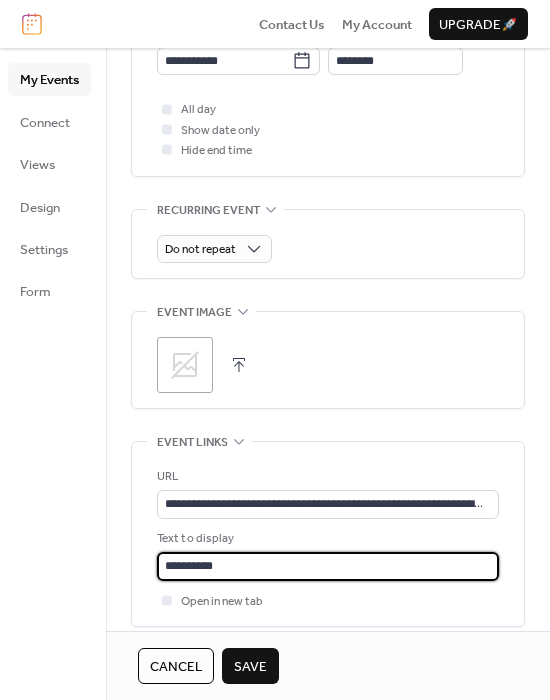 click on "Save" at bounding box center (250, 666) 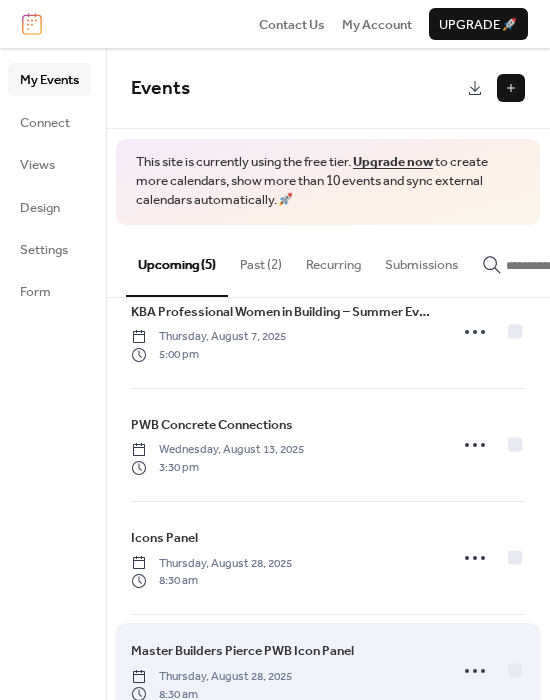 scroll, scrollTop: 0, scrollLeft: 0, axis: both 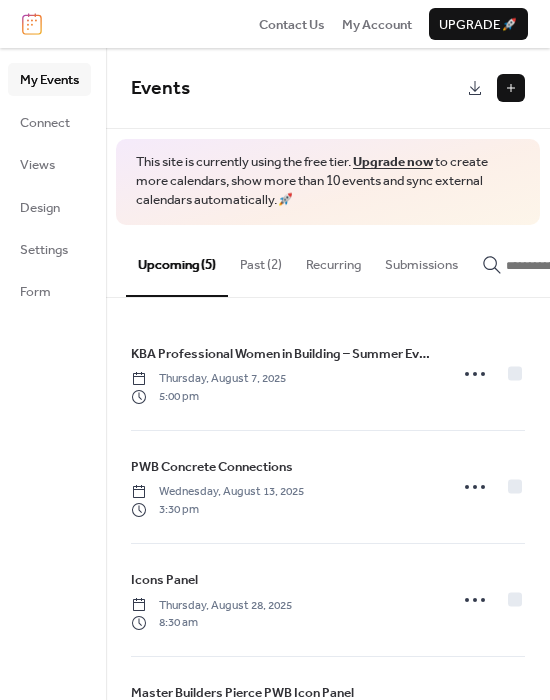 click at bounding box center [511, 88] 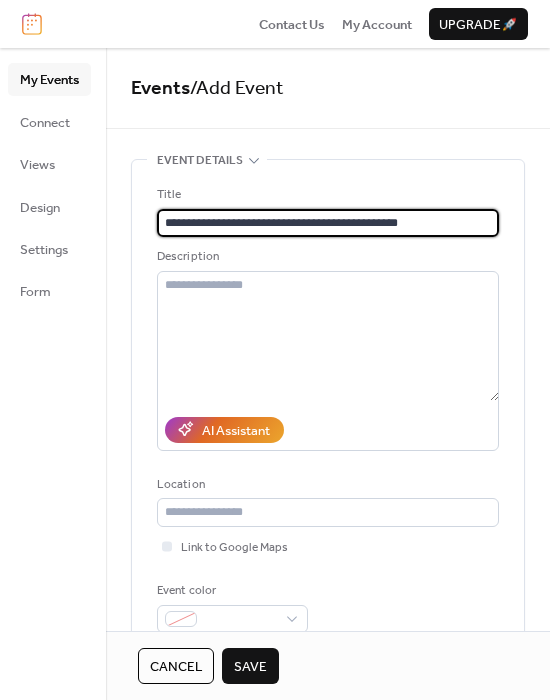 type on "**********" 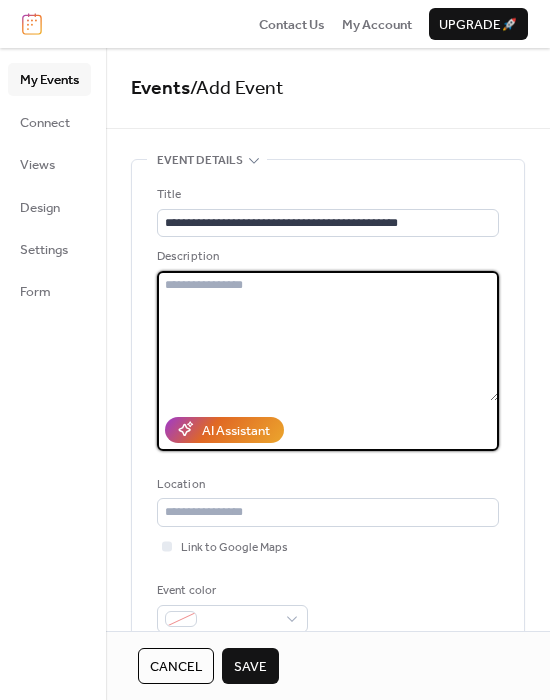 click at bounding box center [328, 336] 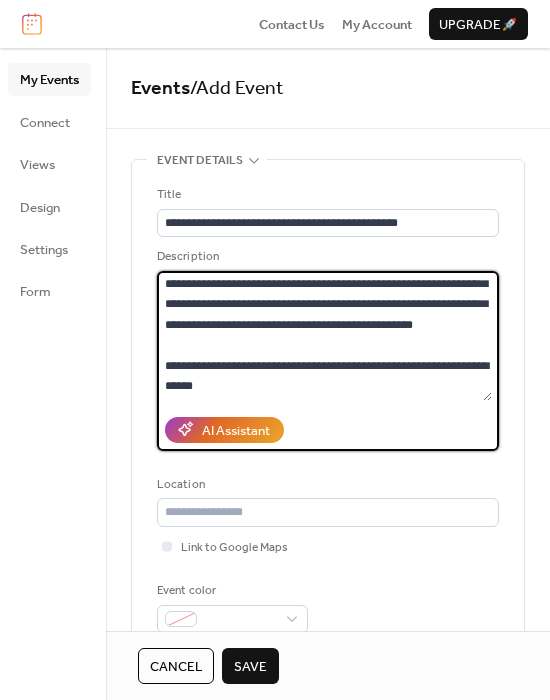 scroll, scrollTop: 1000, scrollLeft: 0, axis: vertical 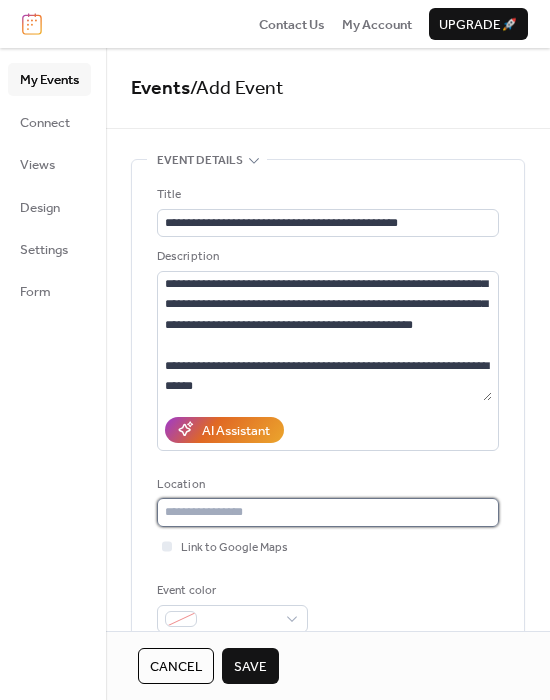 click at bounding box center (328, 512) 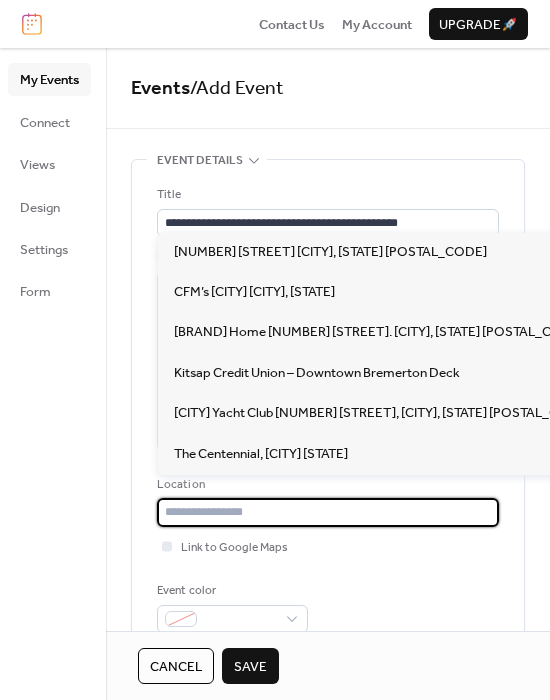 paste on "**********" 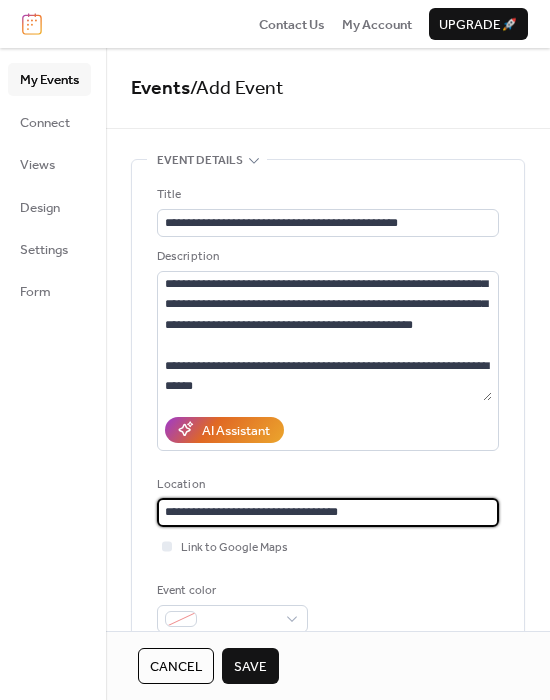 type on "**********" 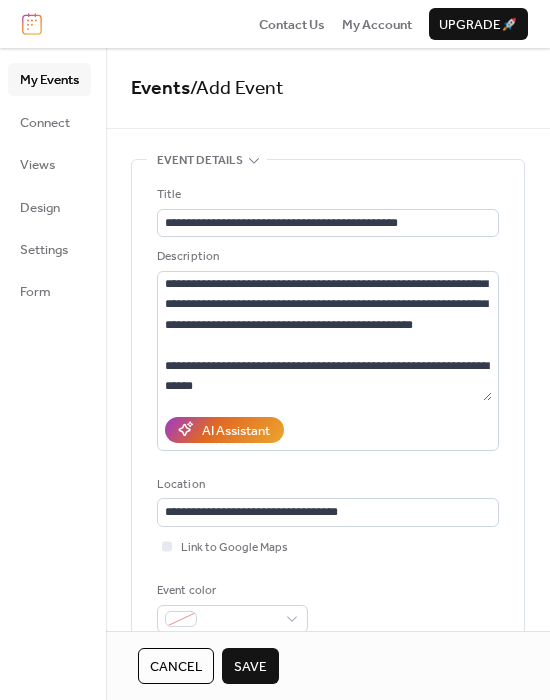 click on "Link to Google Maps" at bounding box center (328, 547) 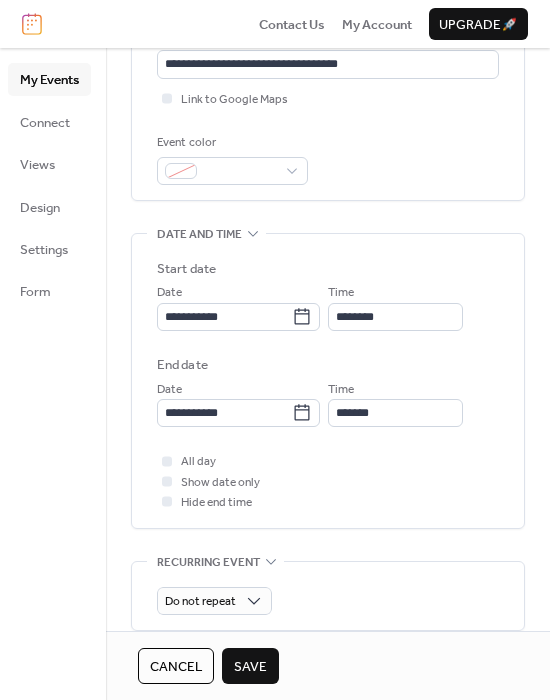 scroll, scrollTop: 500, scrollLeft: 0, axis: vertical 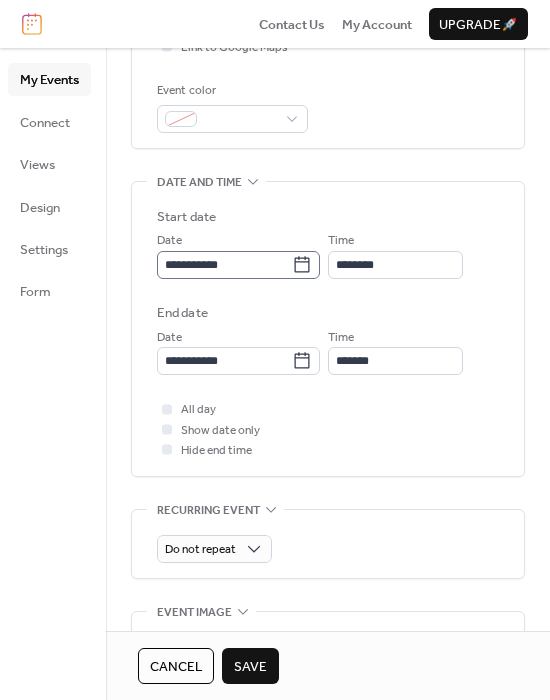 click 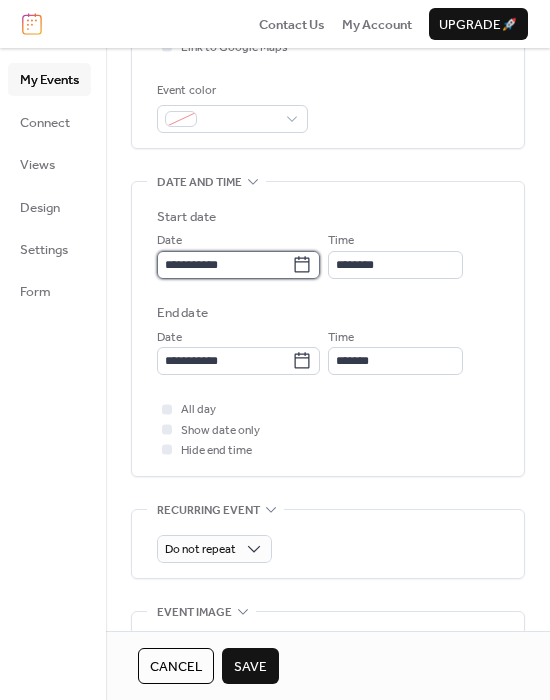 click on "**********" at bounding box center [224, 265] 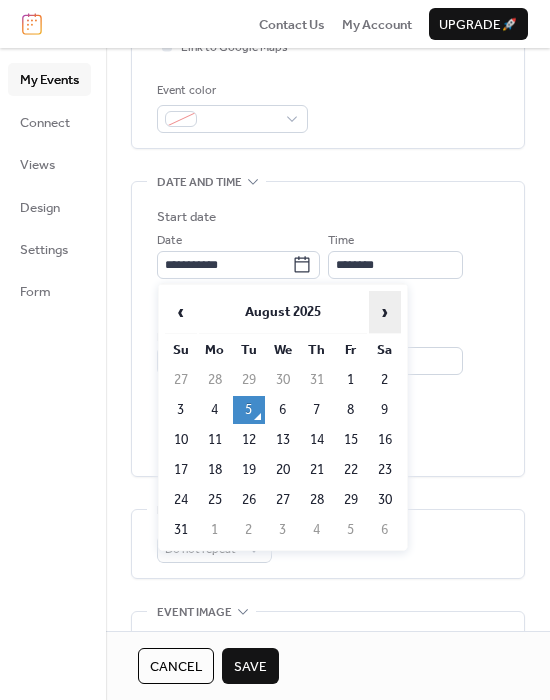 click on "›" at bounding box center [385, 312] 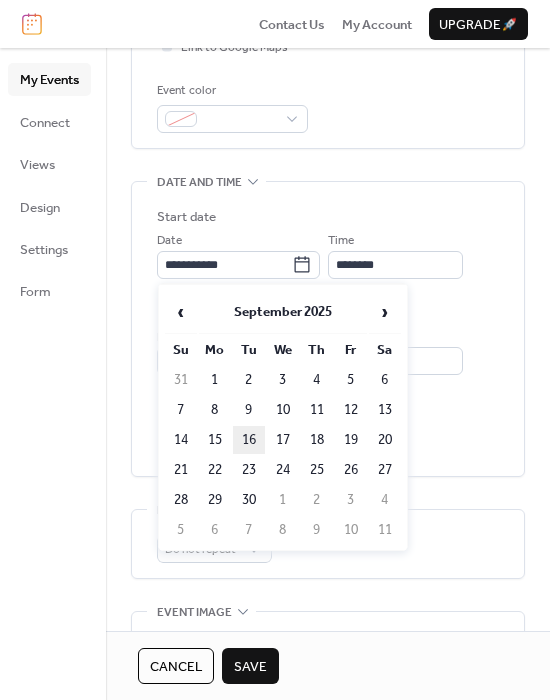 click on "16" at bounding box center (249, 440) 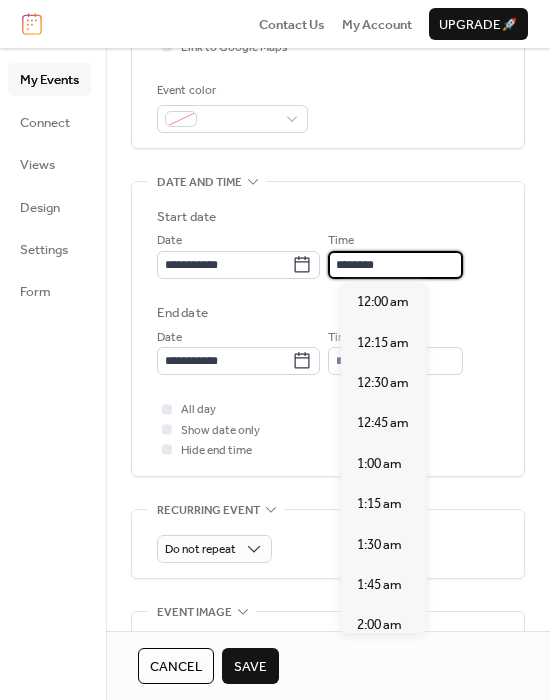 click on "********" at bounding box center [395, 265] 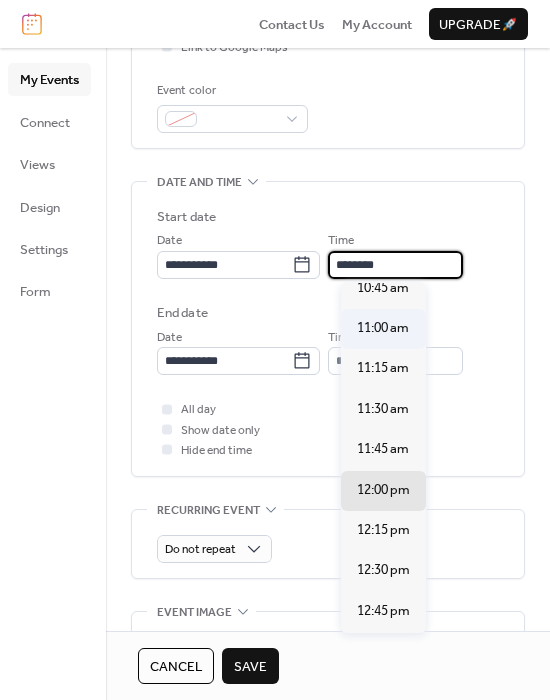 scroll, scrollTop: 1740, scrollLeft: 0, axis: vertical 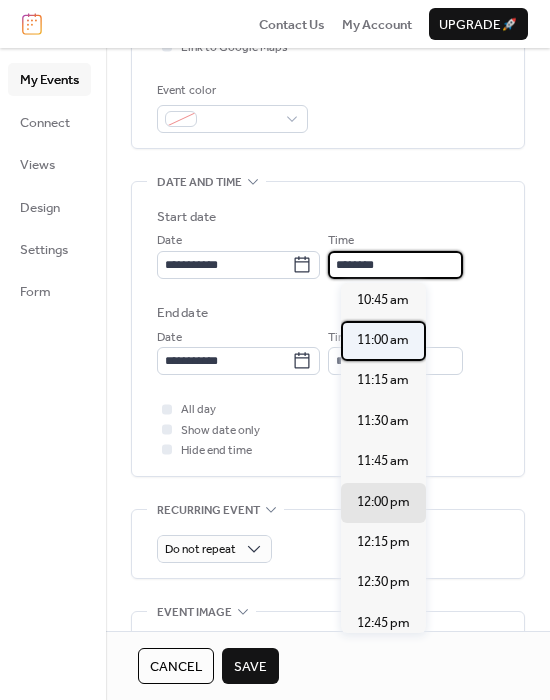 click on "11:00 am" at bounding box center (383, 341) 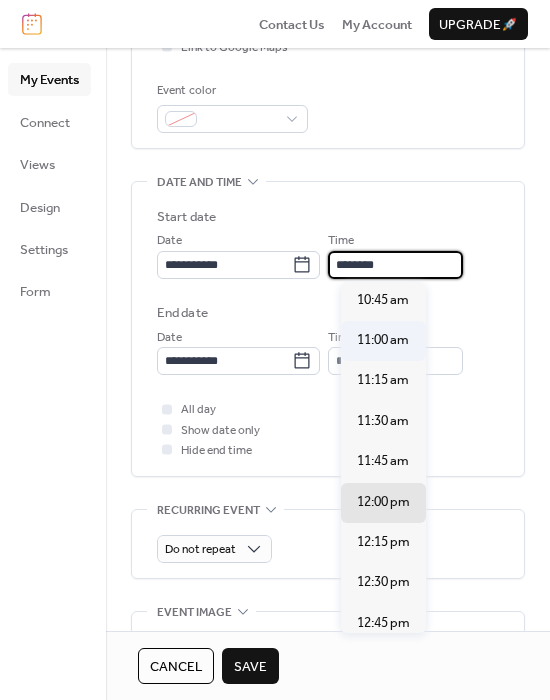 type on "********" 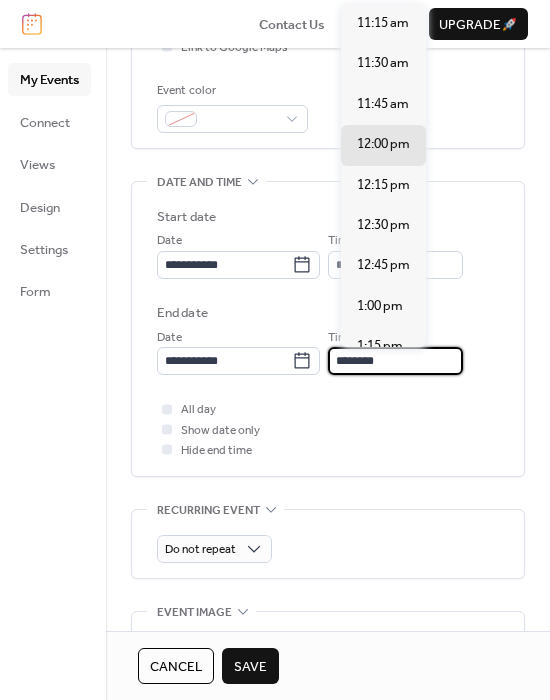 click on "********" at bounding box center (395, 361) 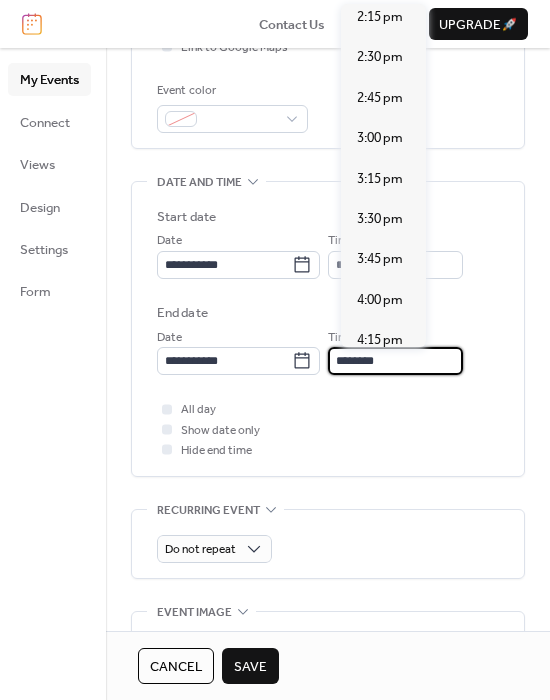 scroll, scrollTop: 500, scrollLeft: 0, axis: vertical 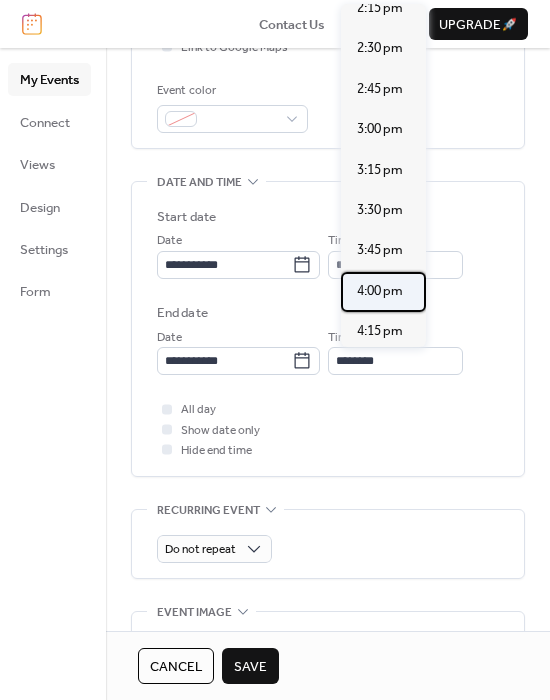 click on "4:00 pm" at bounding box center (380, 291) 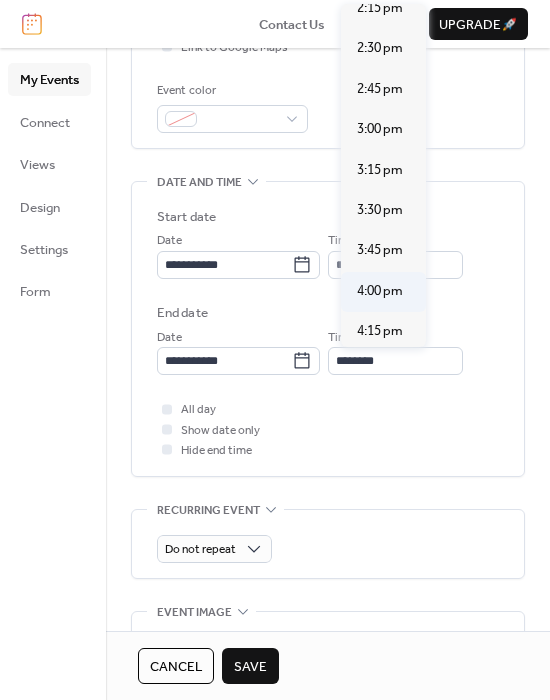 type on "*******" 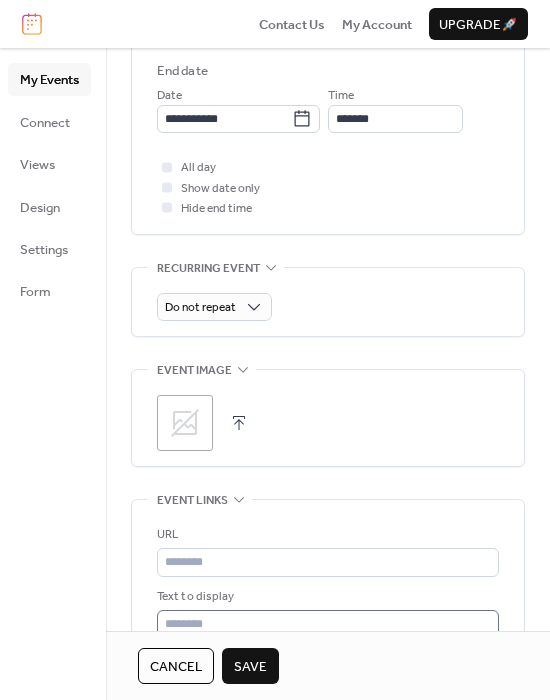 scroll, scrollTop: 900, scrollLeft: 0, axis: vertical 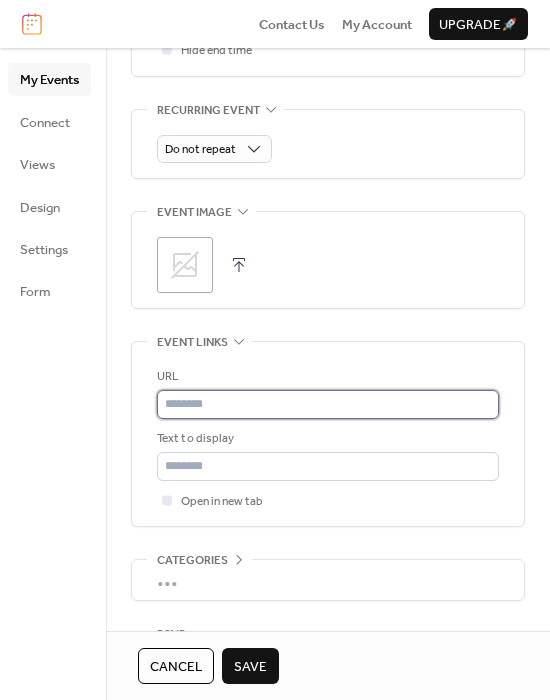 click at bounding box center [328, 404] 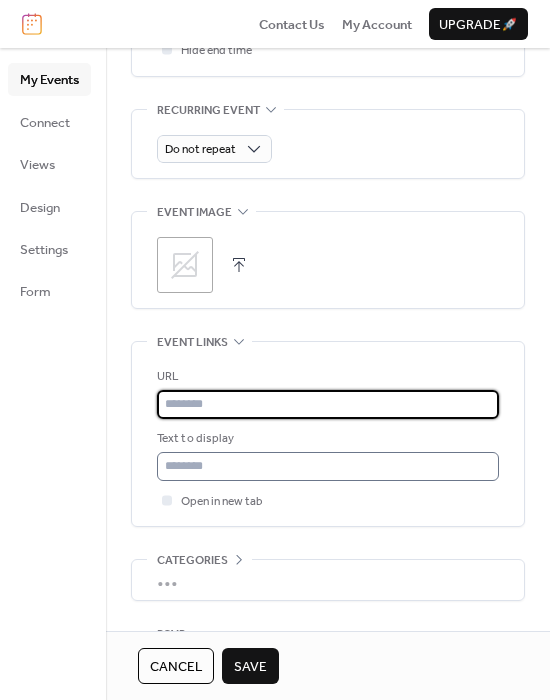 paste on "**********" 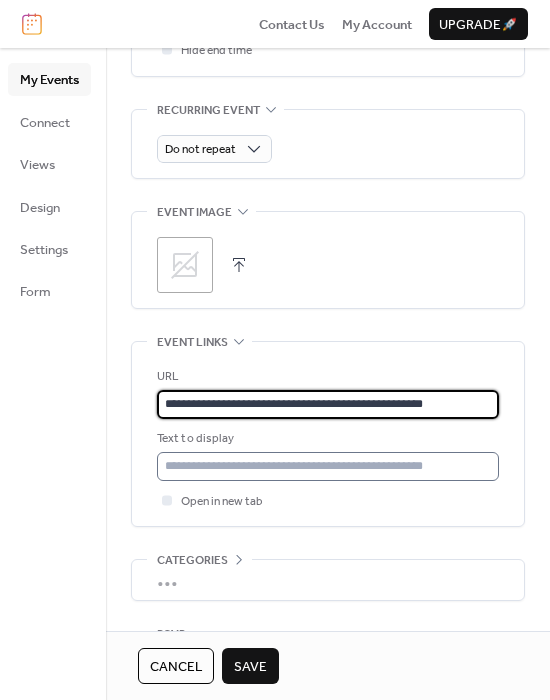 type on "**********" 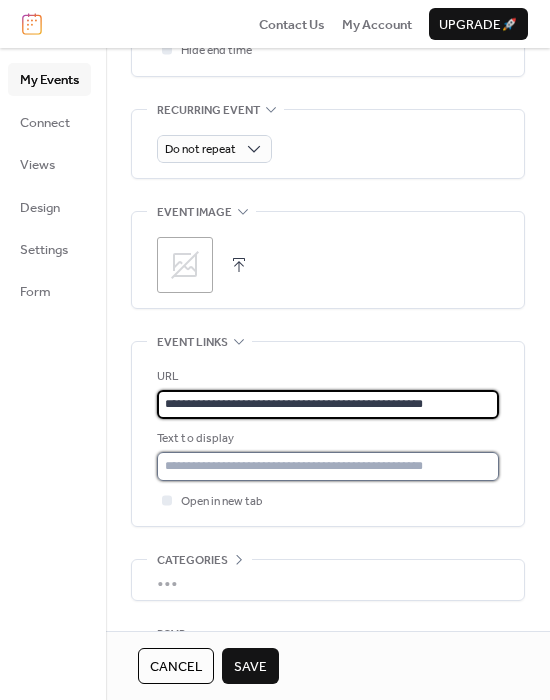 click at bounding box center (328, 466) 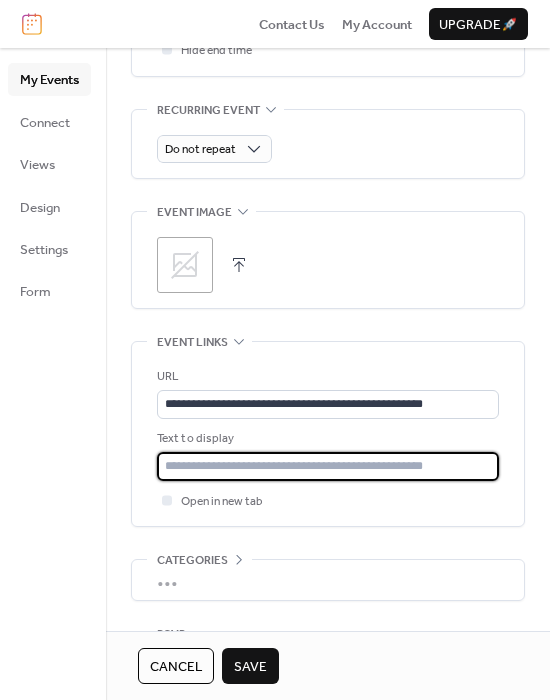 type on "**********" 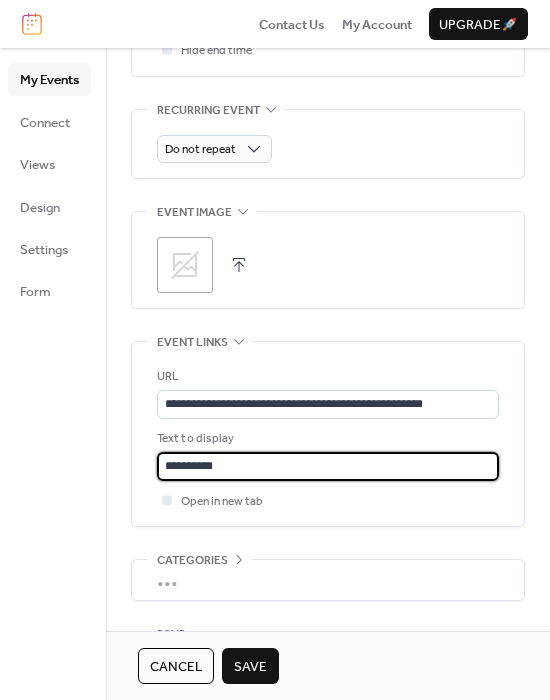 click on "Save" at bounding box center [250, 667] 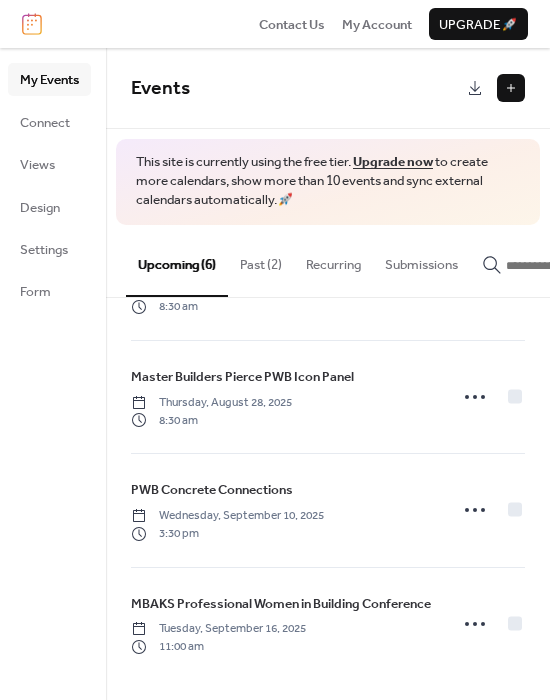 scroll, scrollTop: 322, scrollLeft: 0, axis: vertical 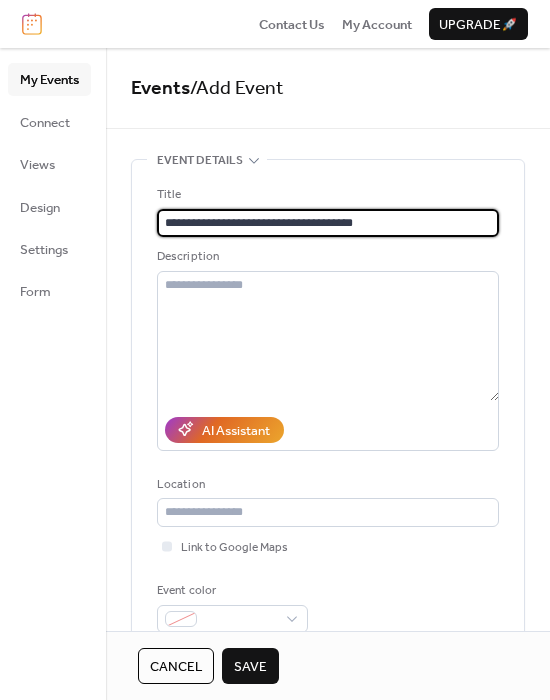 type on "**********" 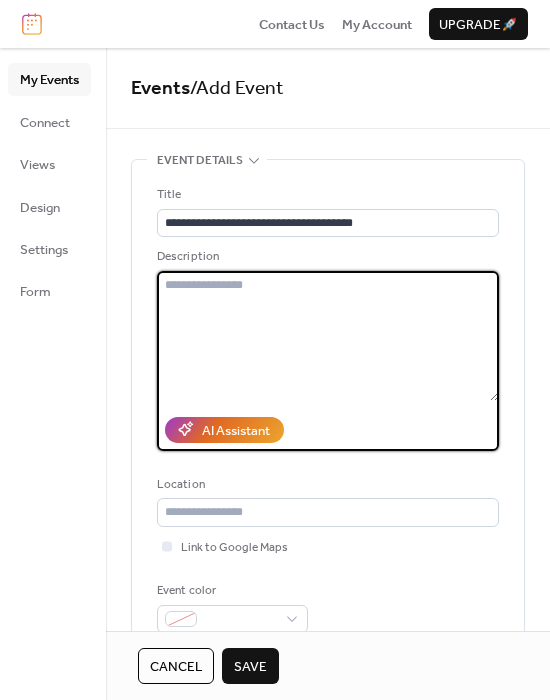 click at bounding box center [328, 336] 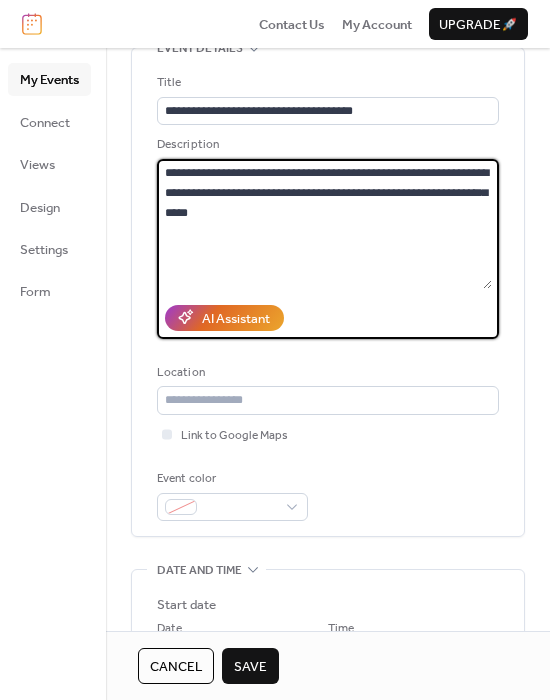 scroll, scrollTop: 200, scrollLeft: 0, axis: vertical 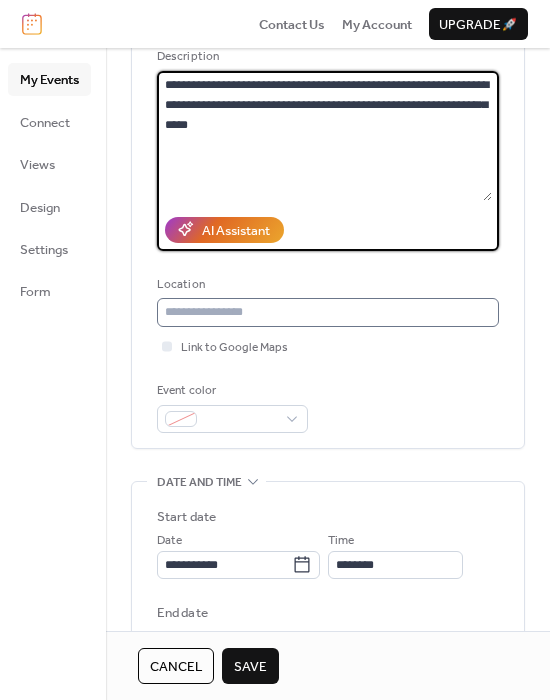 type on "**********" 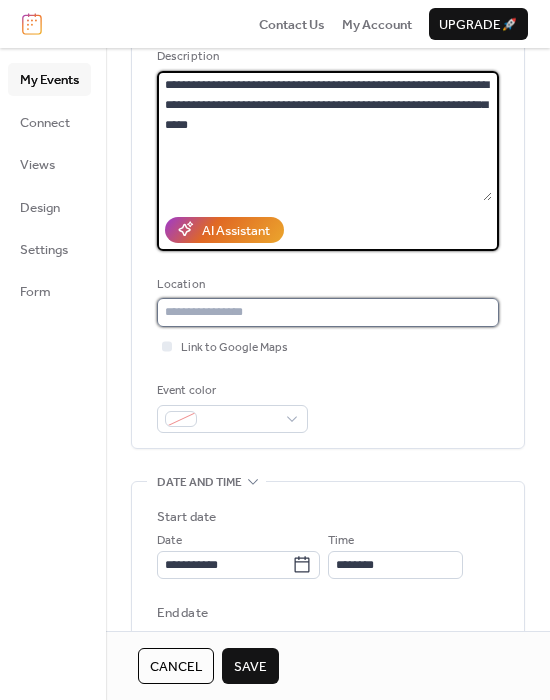 click at bounding box center [328, 312] 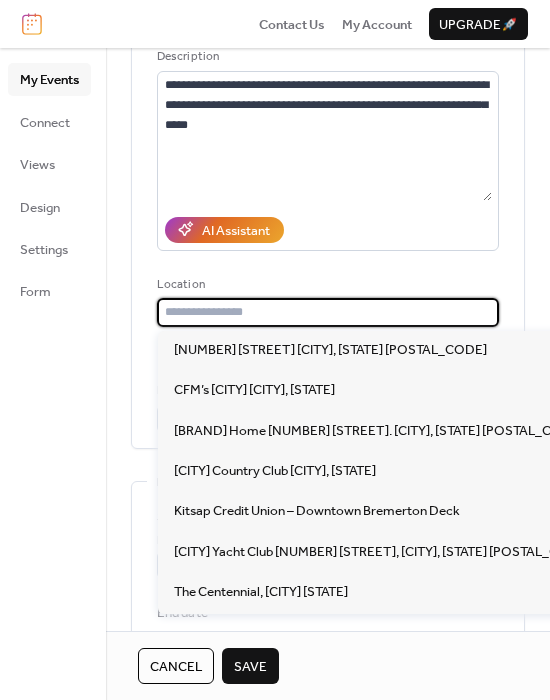 click at bounding box center (328, 312) 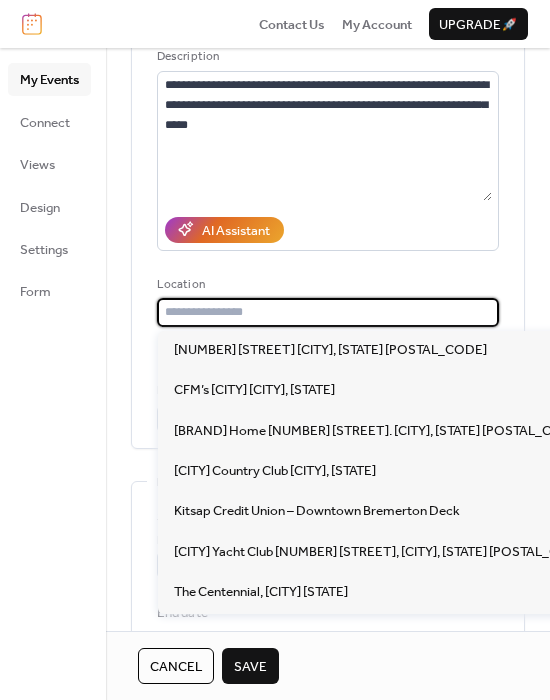 paste on "**********" 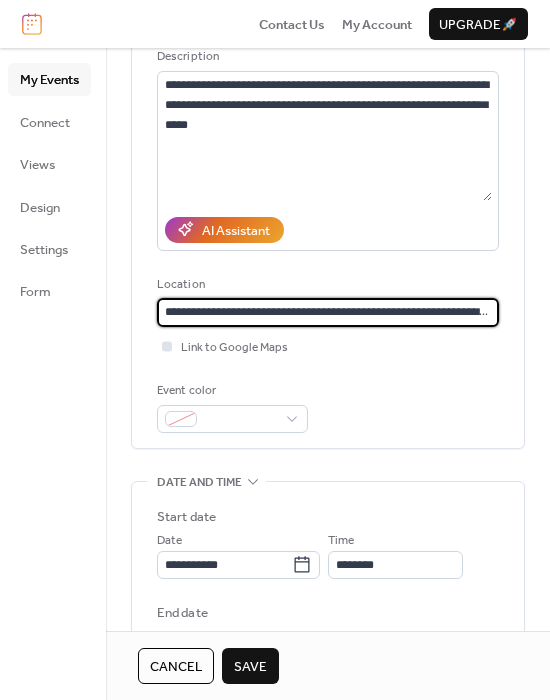 scroll, scrollTop: 0, scrollLeft: 106, axis: horizontal 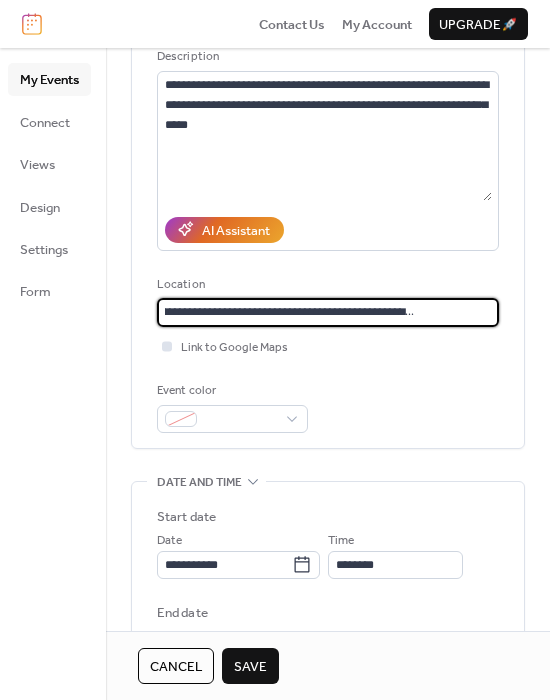 type on "**********" 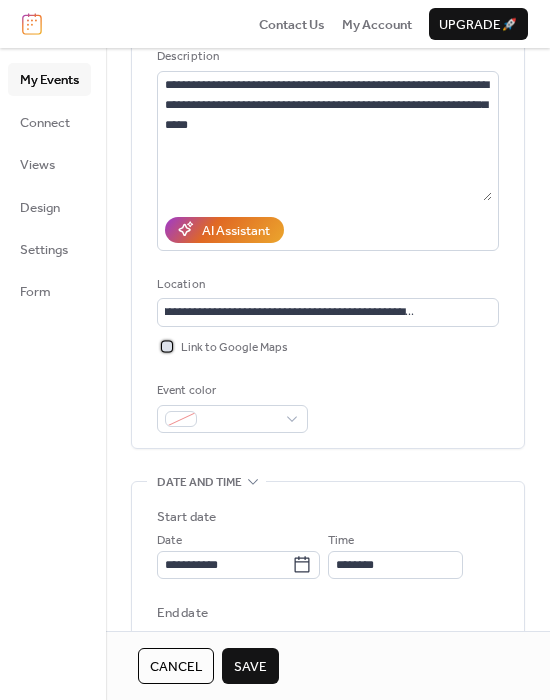 click at bounding box center (167, 346) 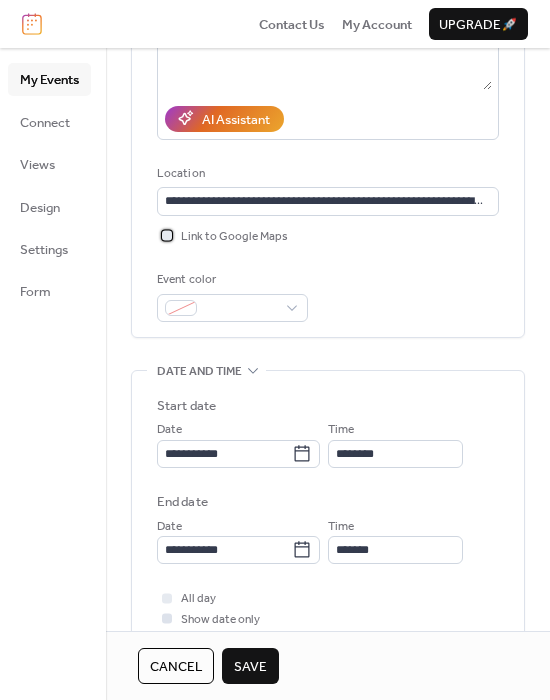 scroll, scrollTop: 500, scrollLeft: 0, axis: vertical 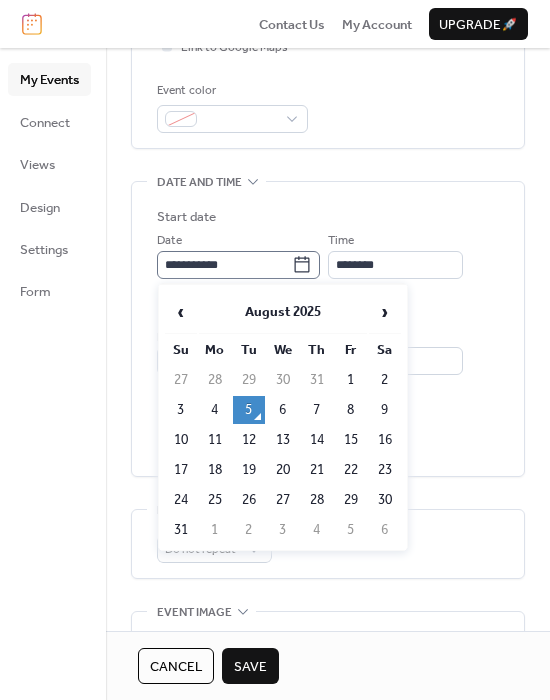 click 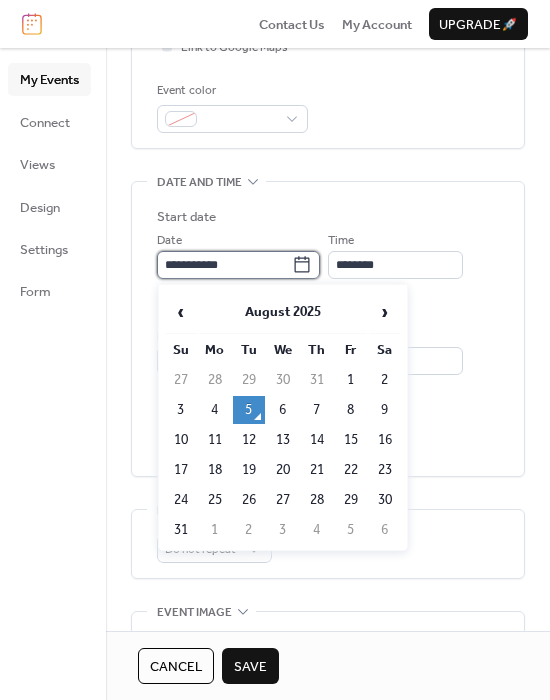 click on "**********" at bounding box center (224, 265) 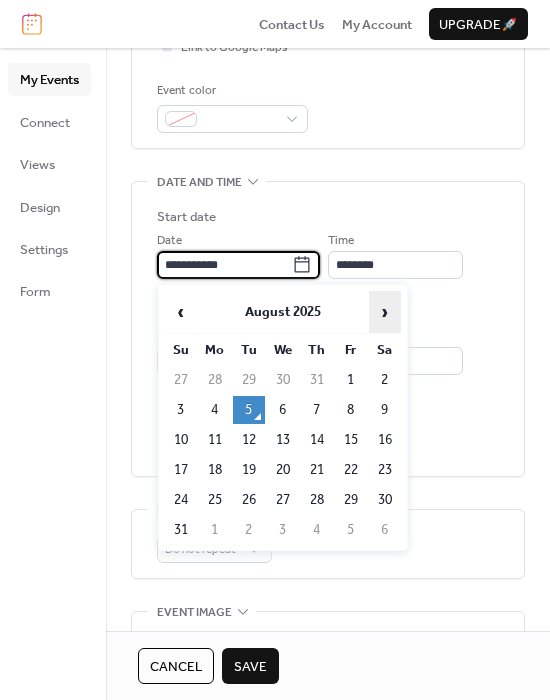 click on "›" at bounding box center (385, 312) 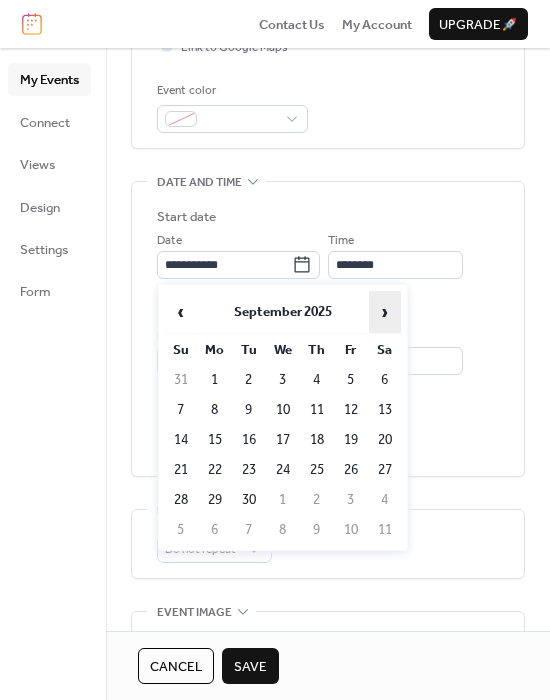 click on "›" at bounding box center [385, 312] 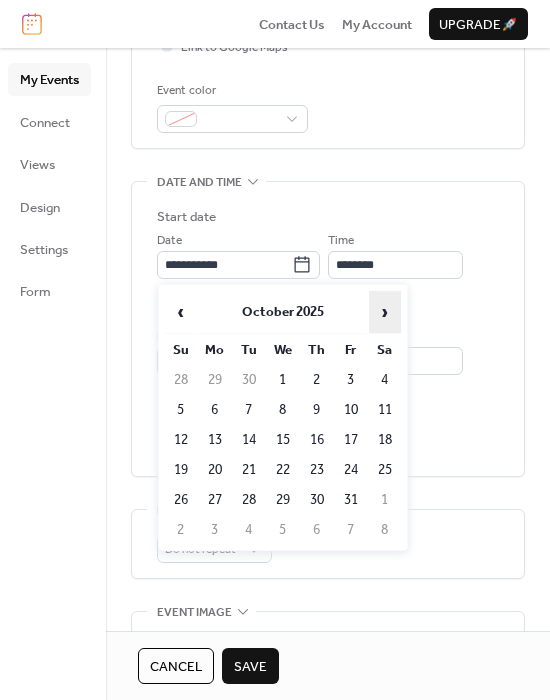 click on "›" at bounding box center (385, 312) 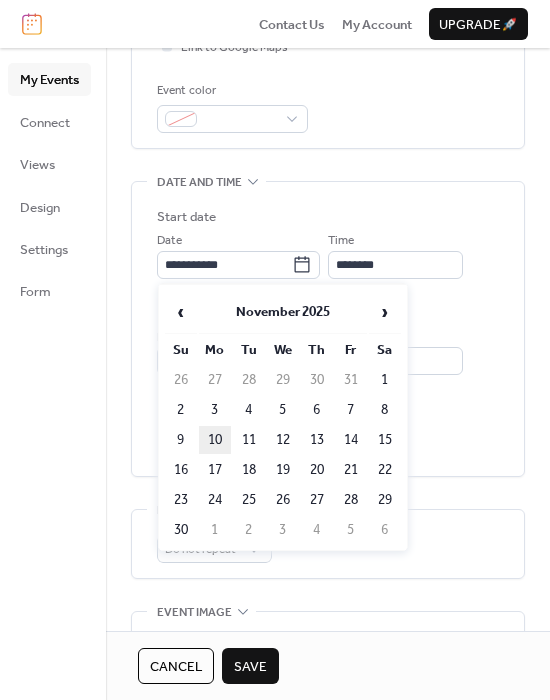 click on "10" at bounding box center [215, 440] 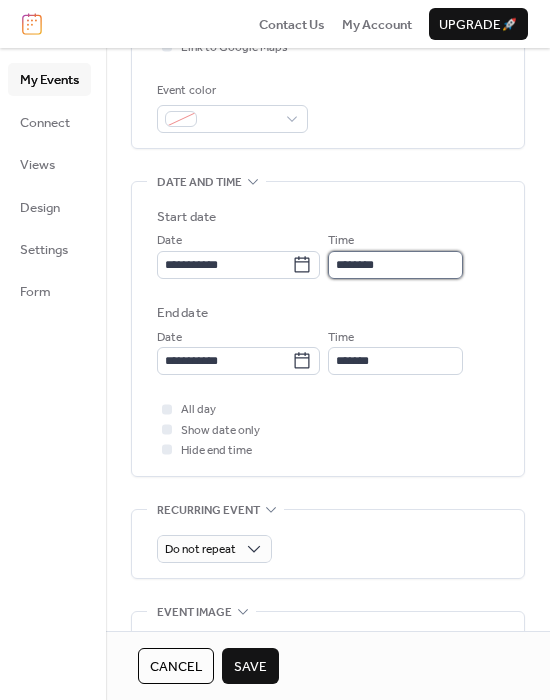 click on "********" at bounding box center [395, 265] 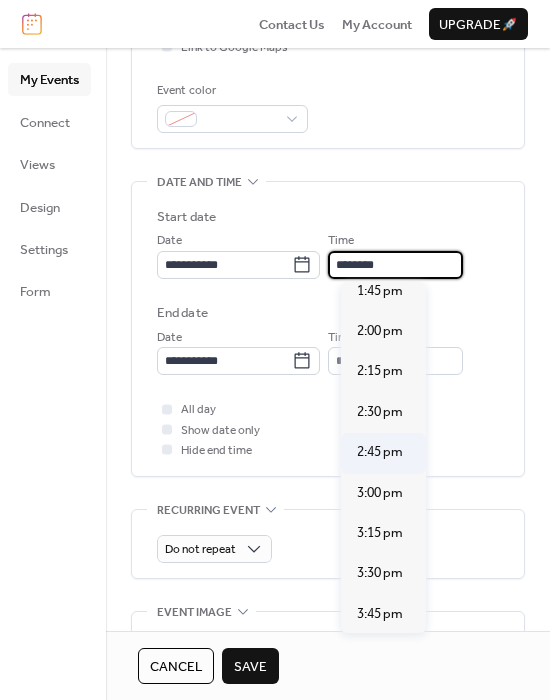 scroll, scrollTop: 2240, scrollLeft: 0, axis: vertical 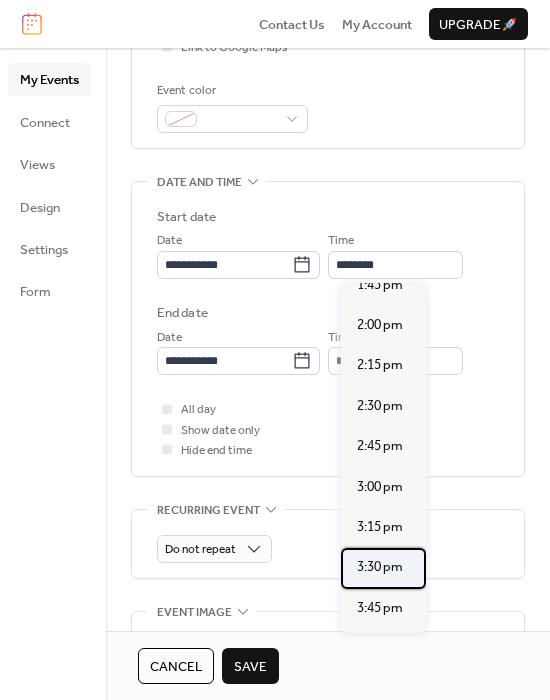 click on "3:30 pm" at bounding box center [380, 567] 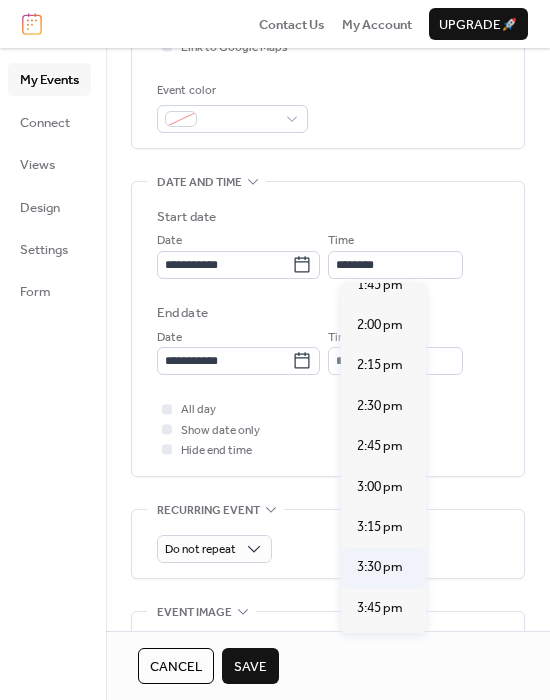 type on "*******" 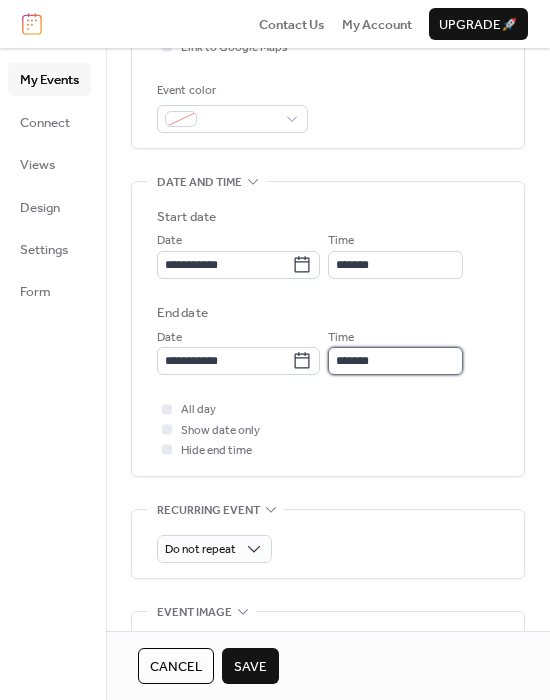 click on "*******" at bounding box center (395, 361) 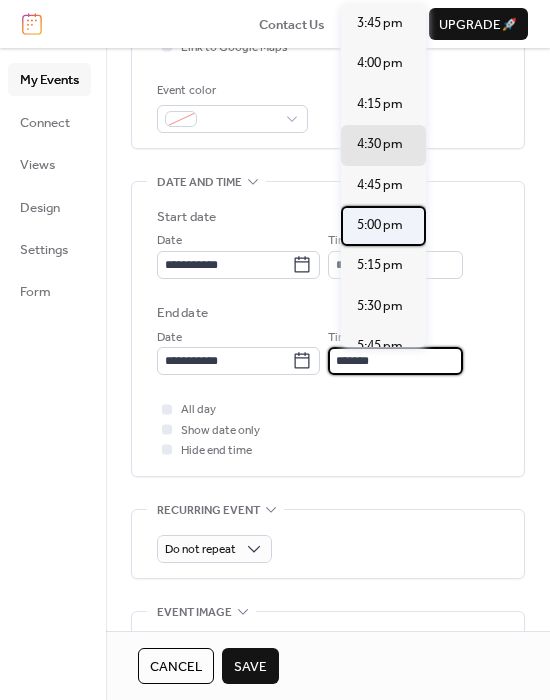 click on "5:00 pm" at bounding box center (380, 225) 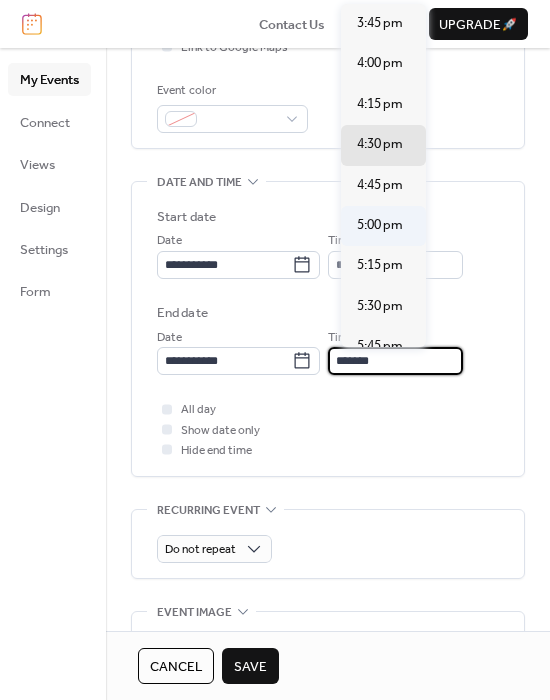 type on "*******" 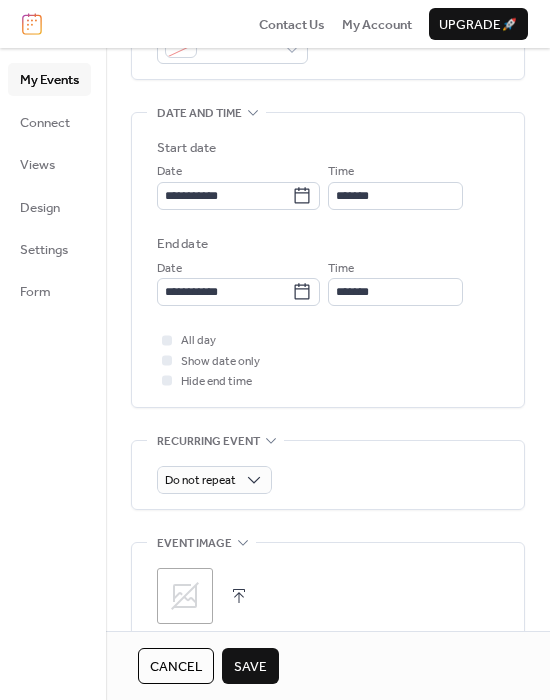scroll, scrollTop: 800, scrollLeft: 0, axis: vertical 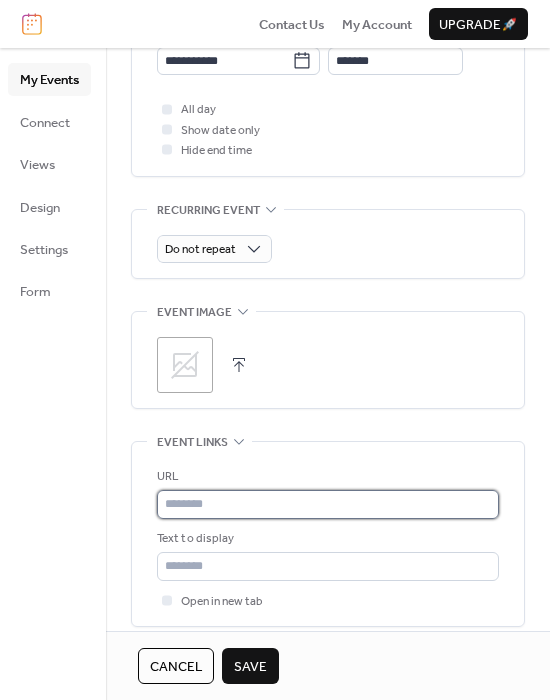 click at bounding box center [328, 504] 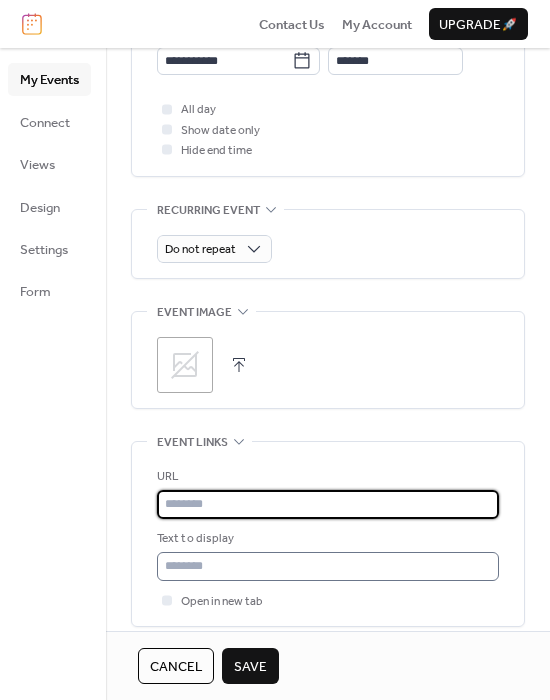 paste on "**********" 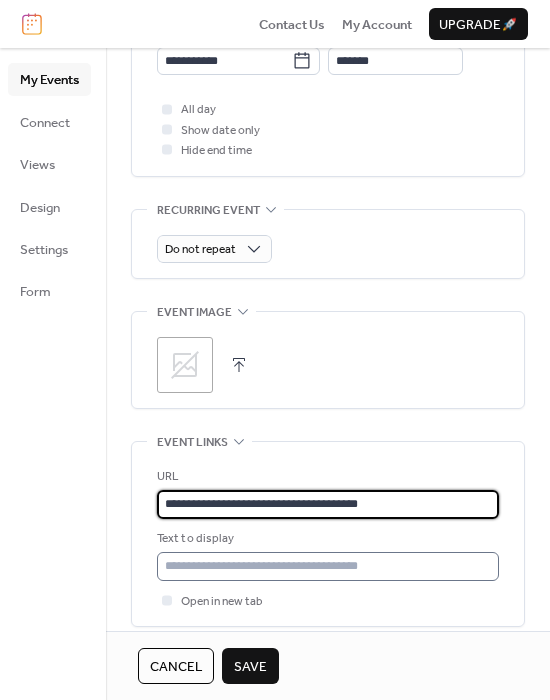 type on "**********" 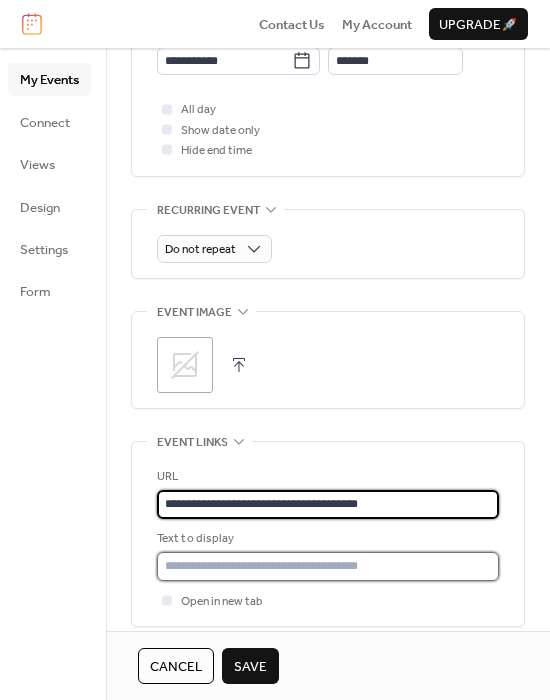 click at bounding box center [328, 566] 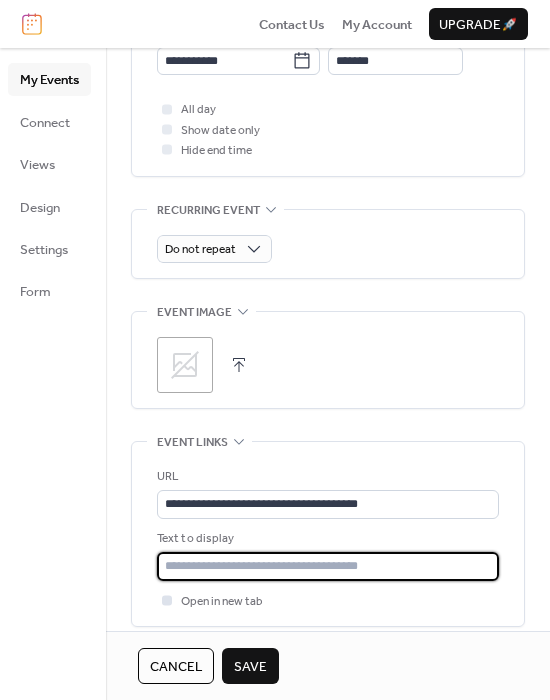type on "**********" 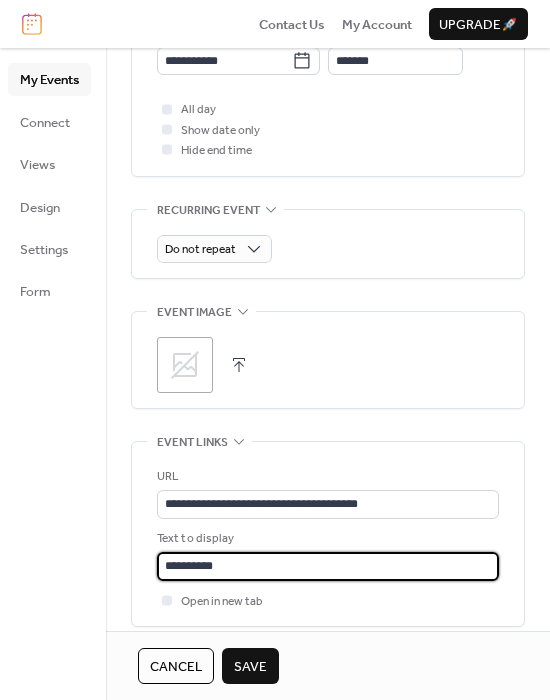 click on "Save" at bounding box center [250, 667] 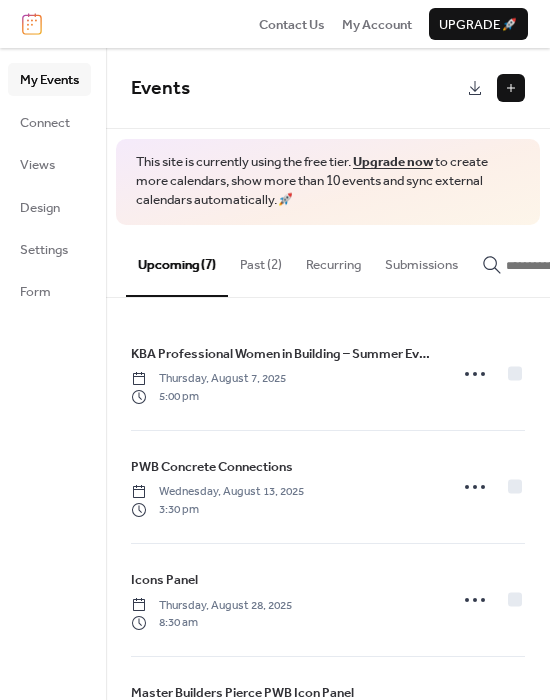 click at bounding box center (511, 88) 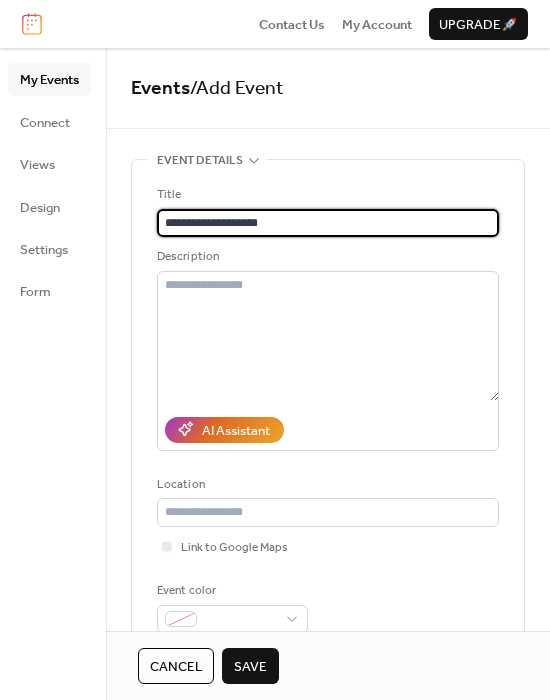 type on "**********" 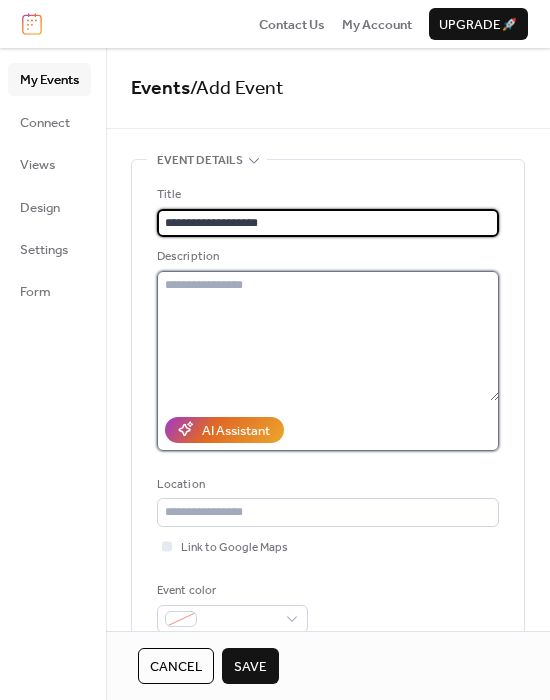 click at bounding box center (328, 336) 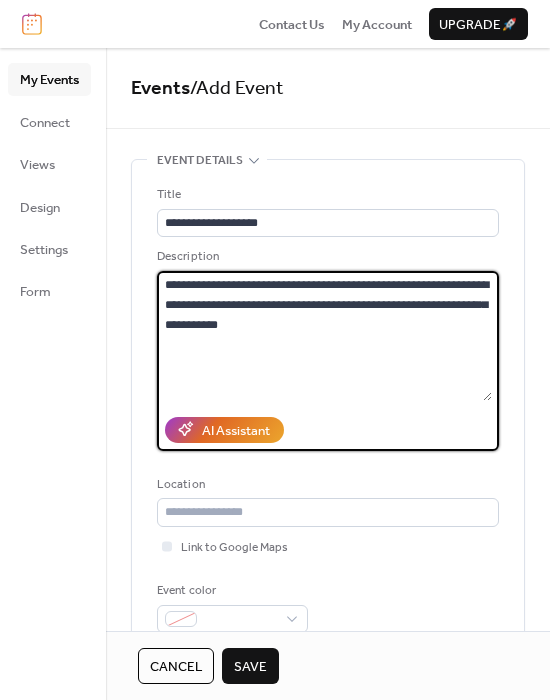 type on "**********" 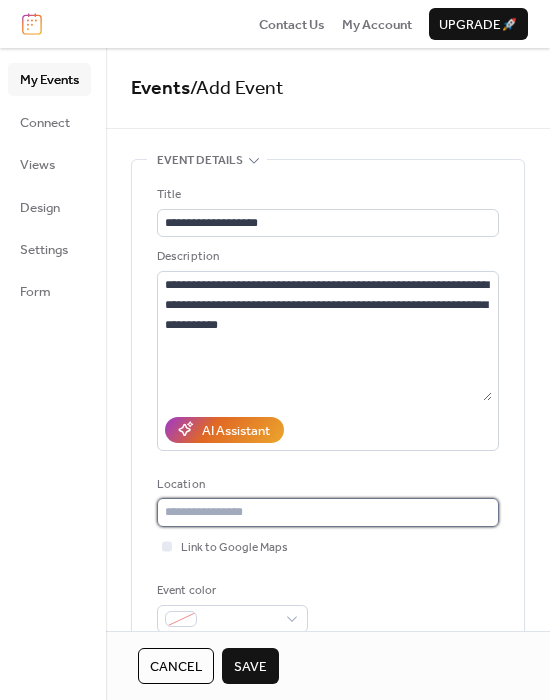 click at bounding box center (328, 512) 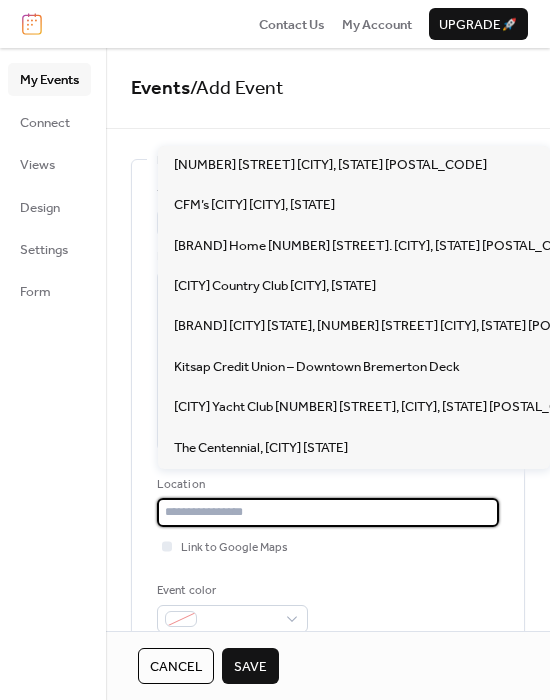 paste on "**********" 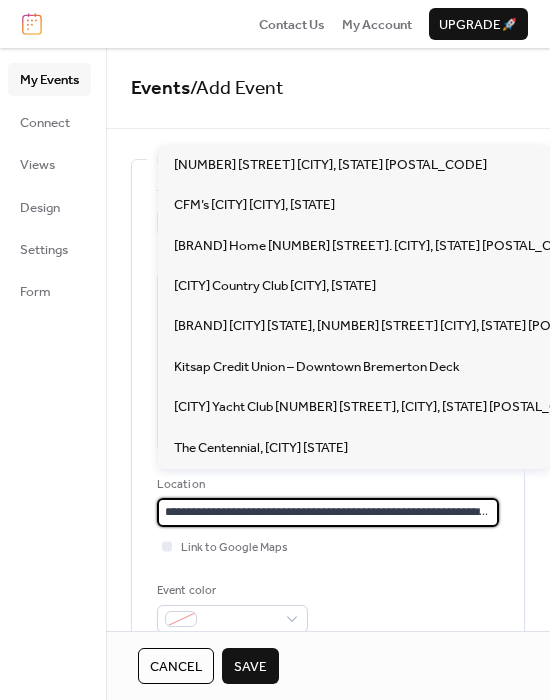 scroll, scrollTop: 0, scrollLeft: 134, axis: horizontal 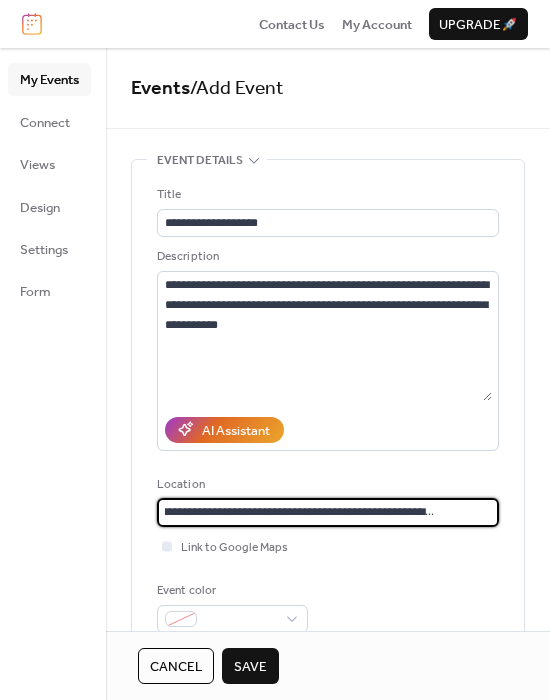 type on "**********" 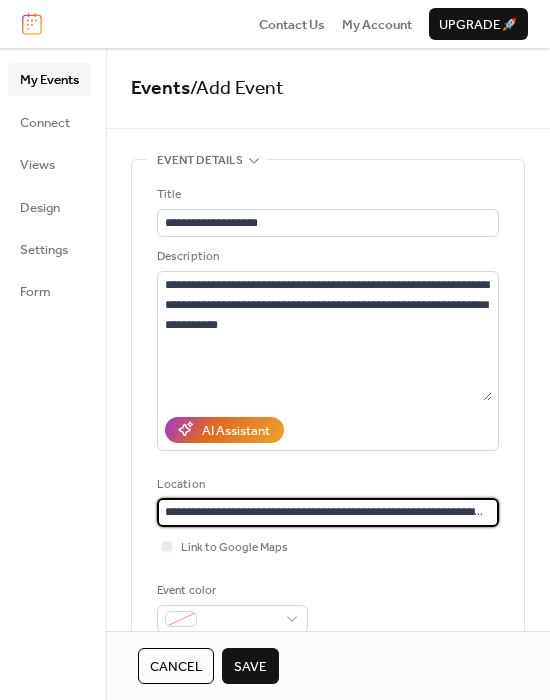 click on "My Events Connect Views Design Settings Form" at bounding box center (53, 374) 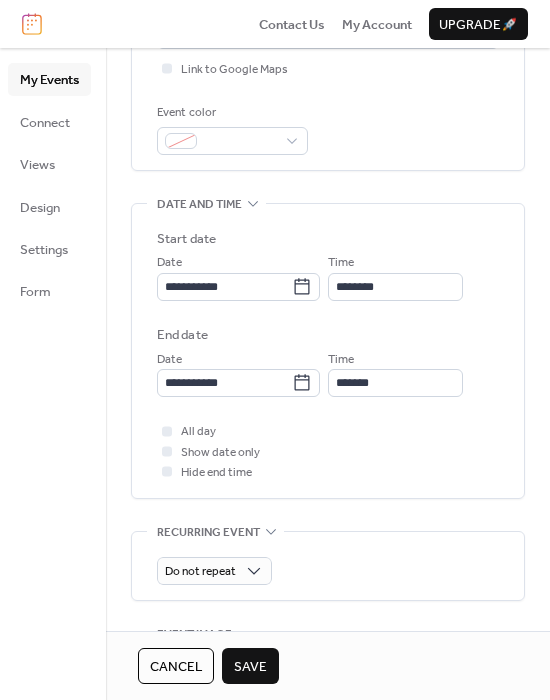 scroll, scrollTop: 500, scrollLeft: 0, axis: vertical 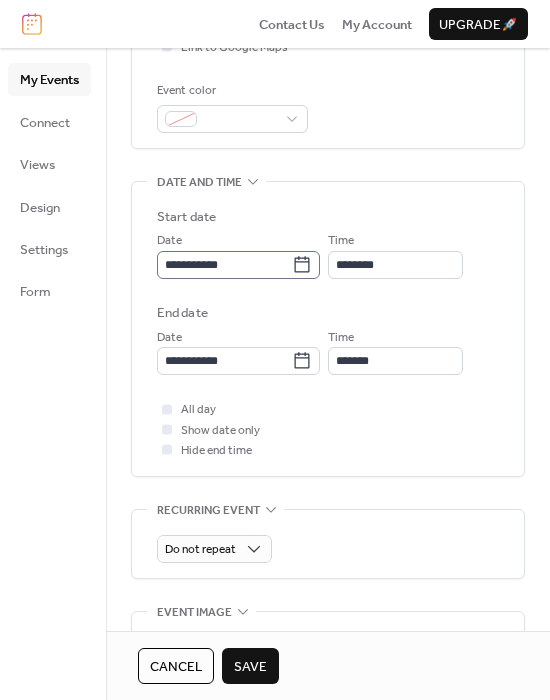 click 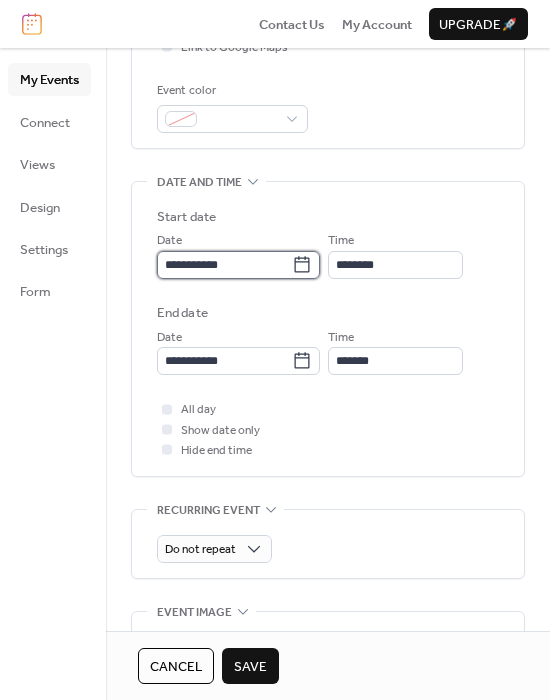 click on "**********" at bounding box center [224, 265] 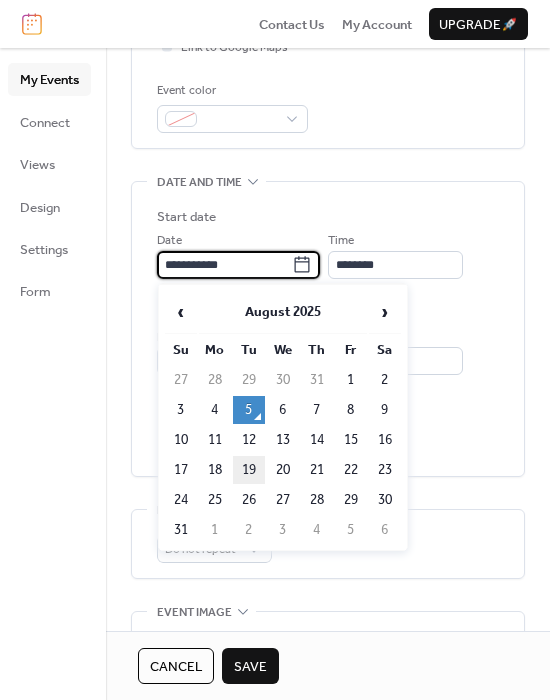 click on "19" at bounding box center (249, 470) 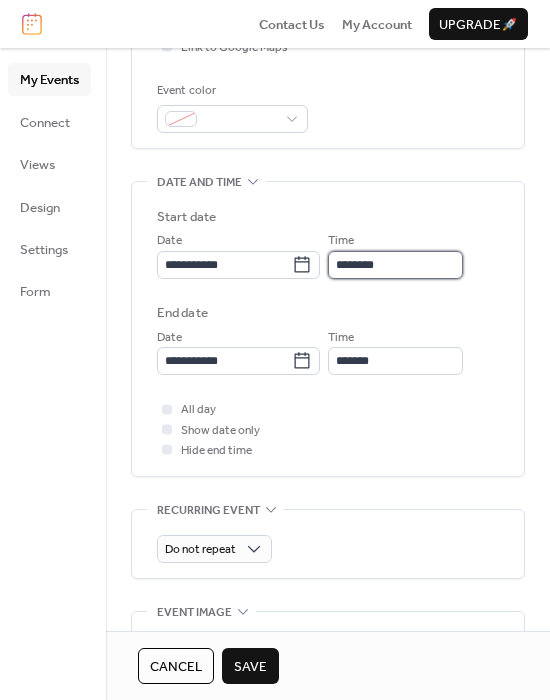click on "********" at bounding box center [395, 265] 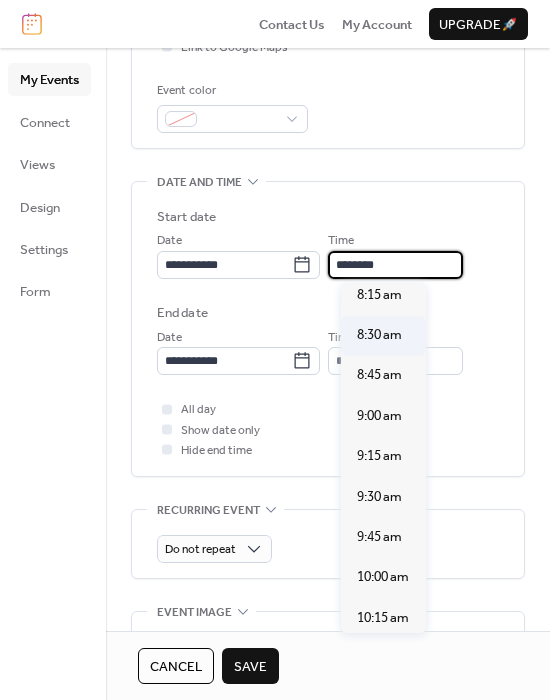 scroll, scrollTop: 1340, scrollLeft: 0, axis: vertical 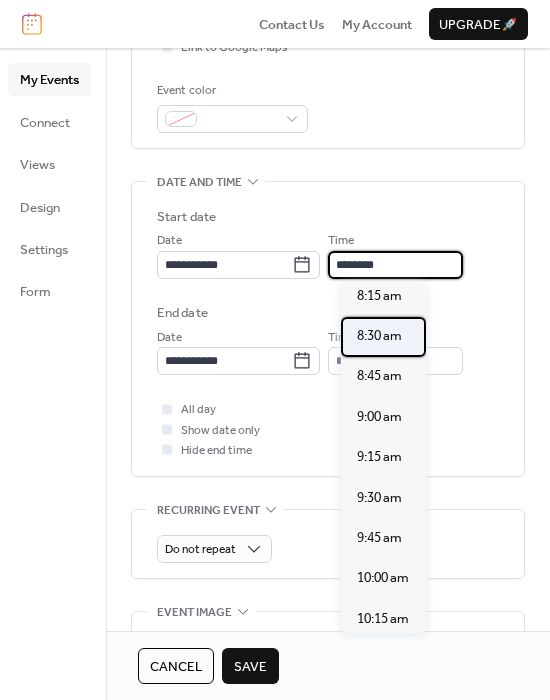 click on "8:30 am" at bounding box center [379, 336] 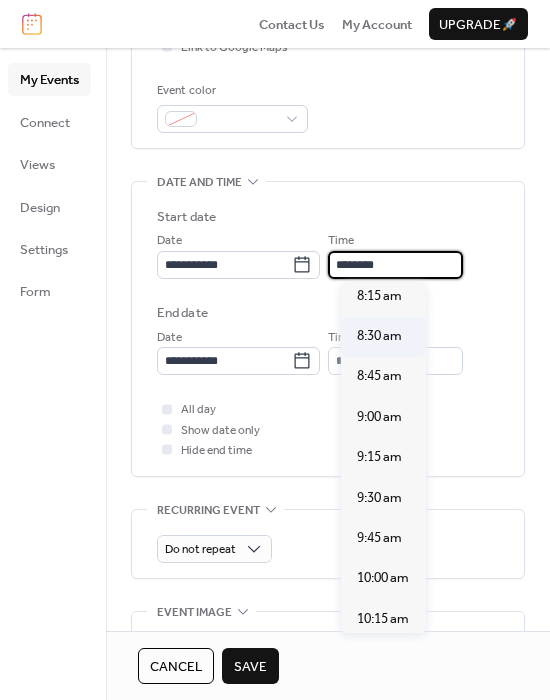 type on "*******" 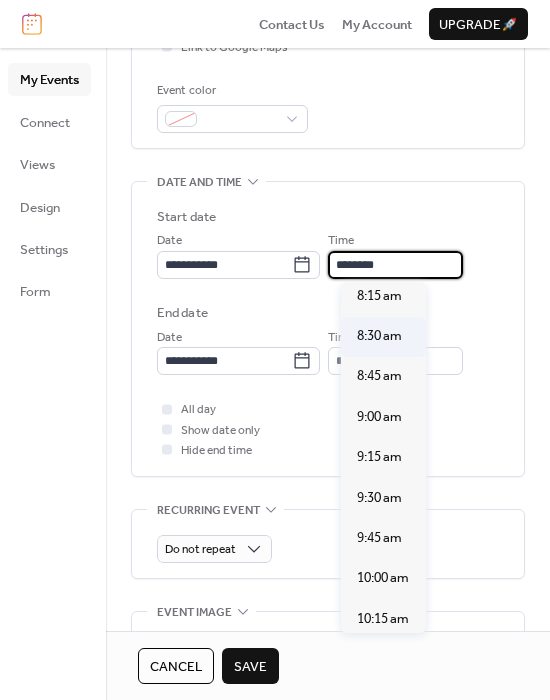type on "*******" 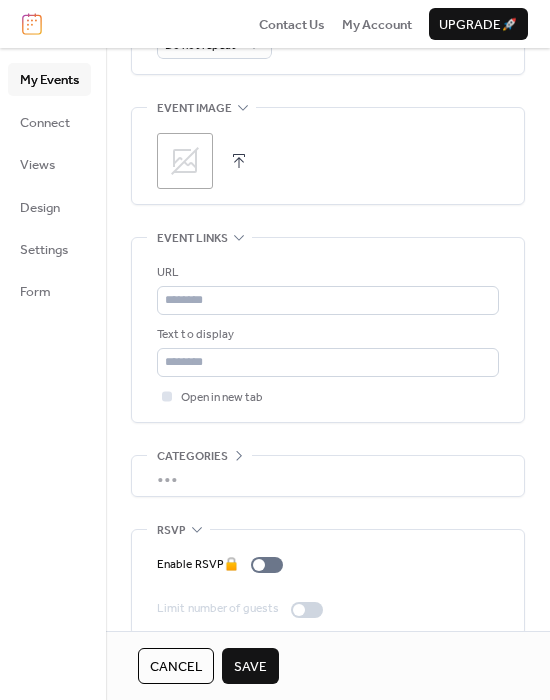 scroll, scrollTop: 1029, scrollLeft: 0, axis: vertical 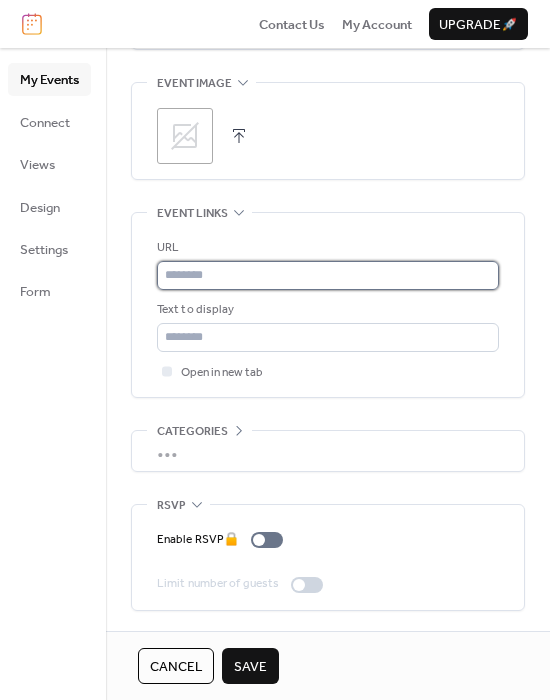 click at bounding box center [328, 275] 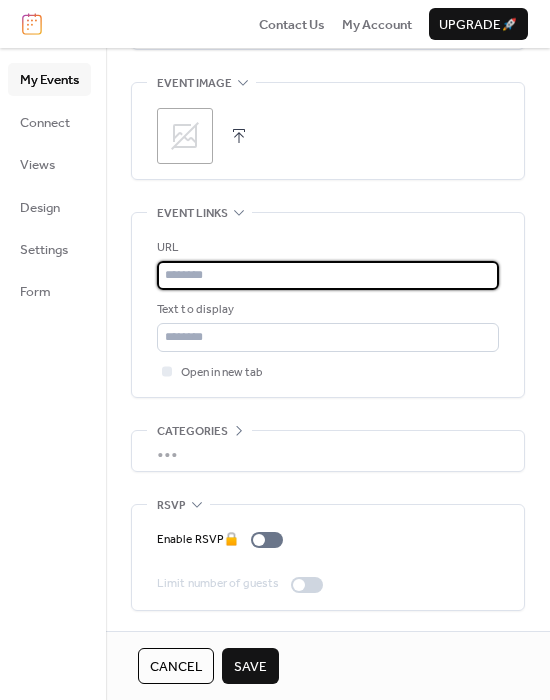 paste on "**********" 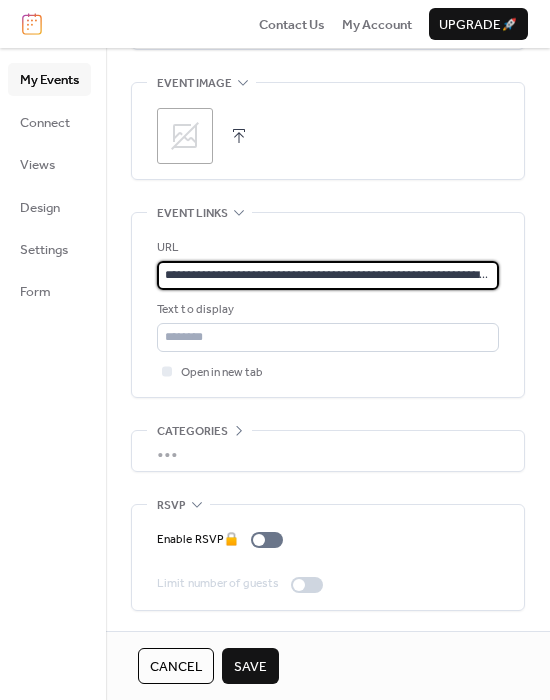 scroll, scrollTop: 0, scrollLeft: 134, axis: horizontal 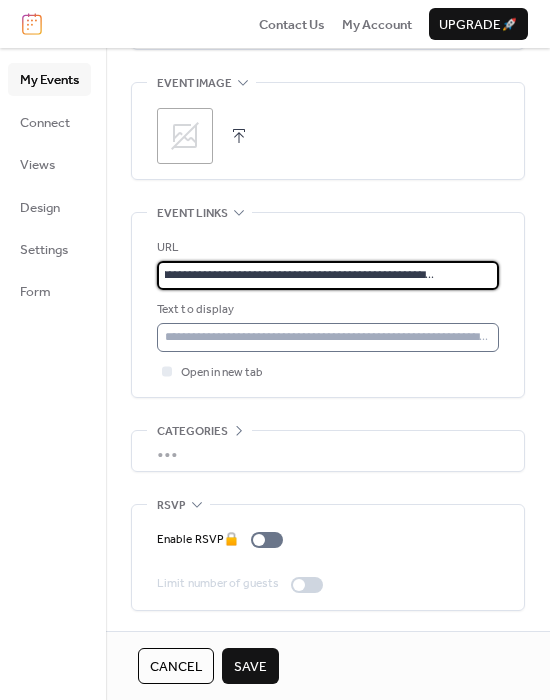 type on "**********" 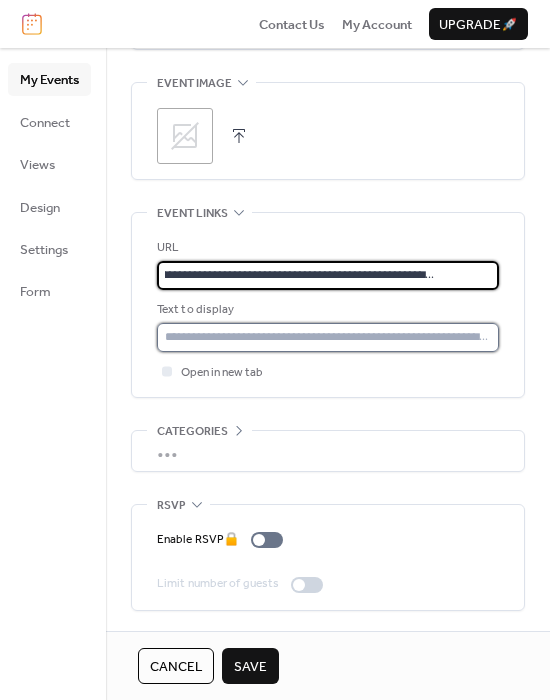 scroll, scrollTop: 0, scrollLeft: 0, axis: both 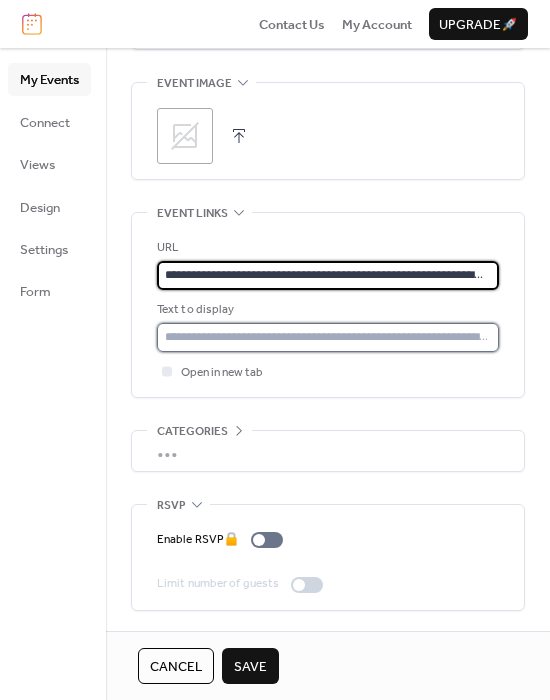 click at bounding box center (328, 337) 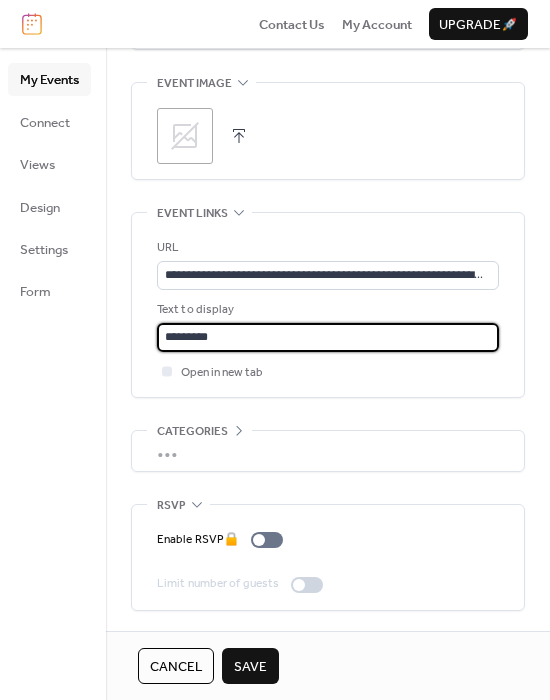 type on "*********" 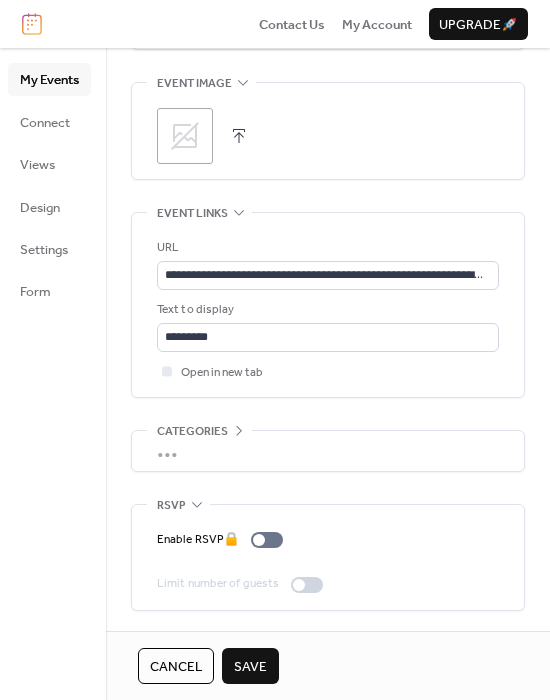click on "Save" at bounding box center (250, 667) 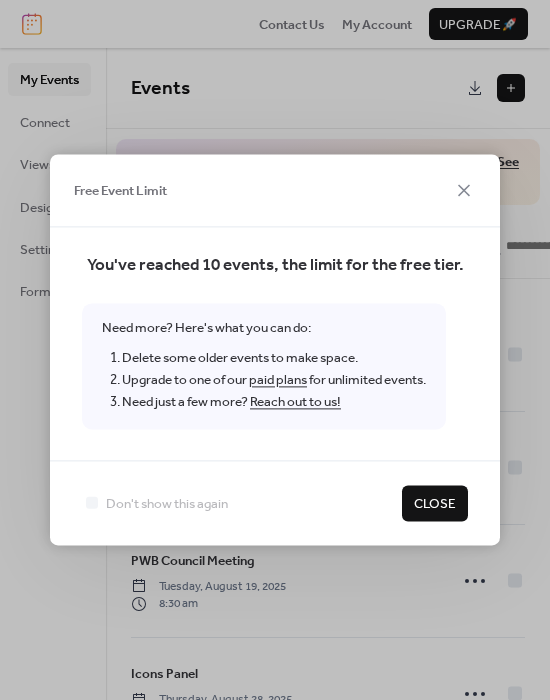 click on "Close" at bounding box center (435, 504) 